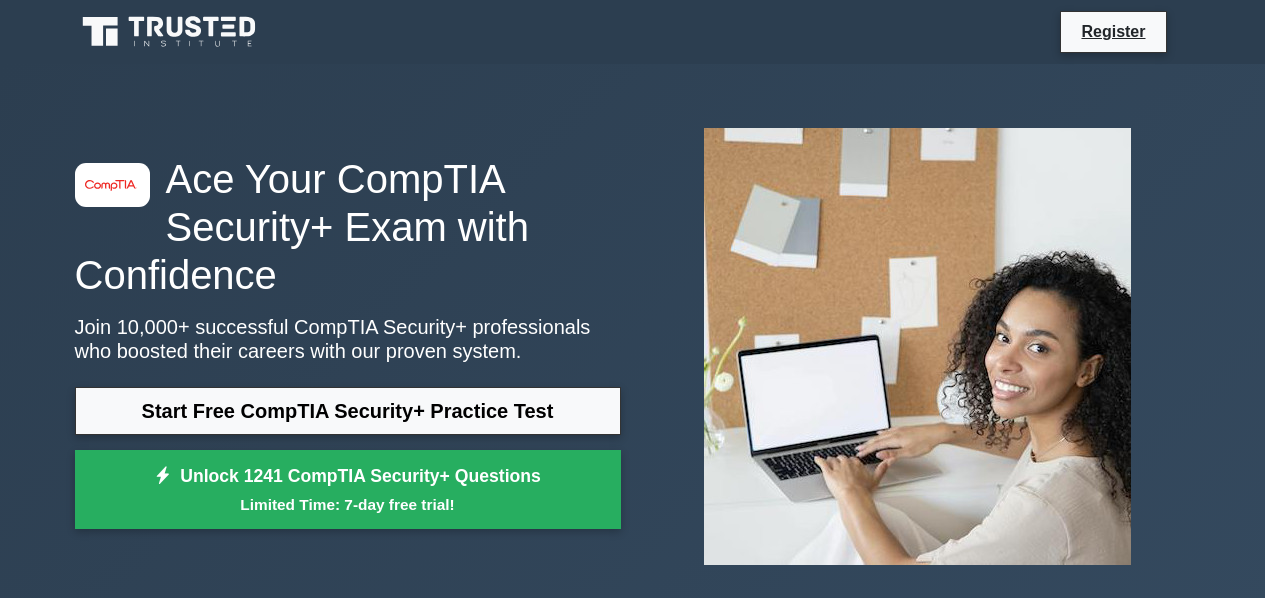 scroll, scrollTop: 0, scrollLeft: 0, axis: both 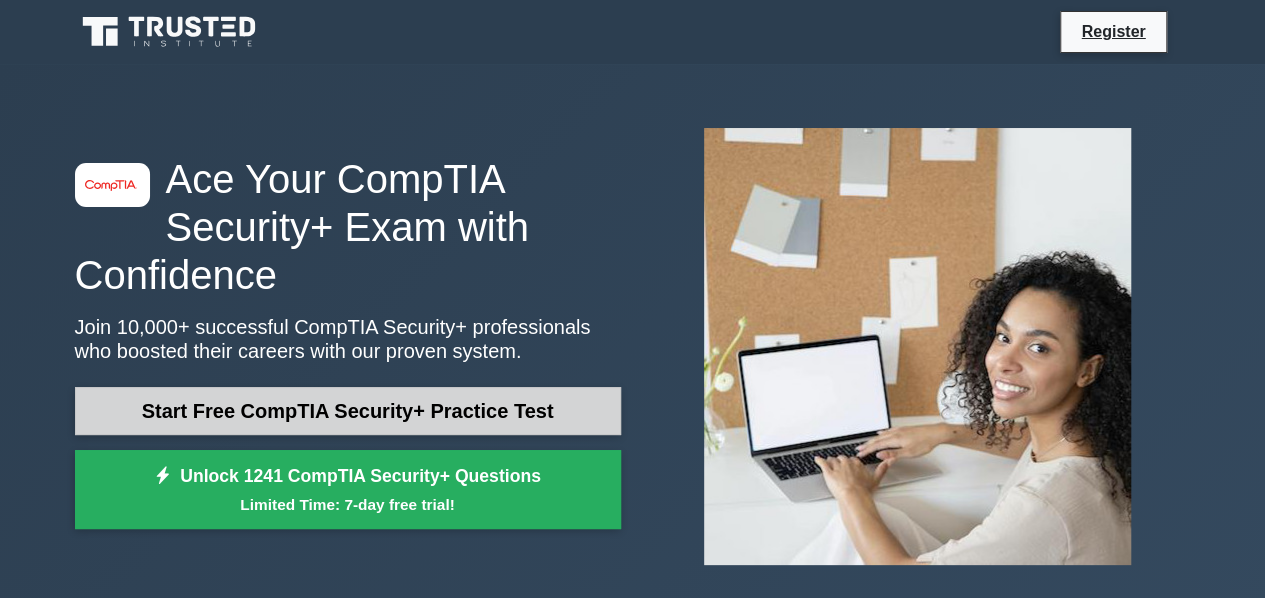 click on "Start Free CompTIA Security+ Practice Test" at bounding box center [348, 411] 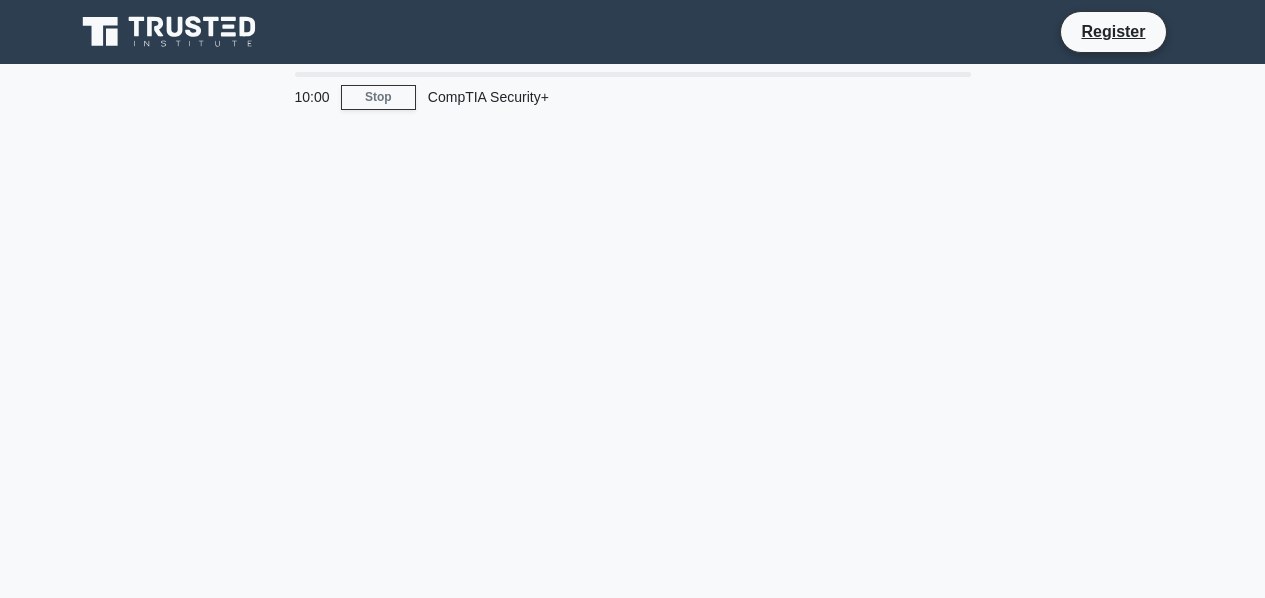 scroll, scrollTop: 0, scrollLeft: 0, axis: both 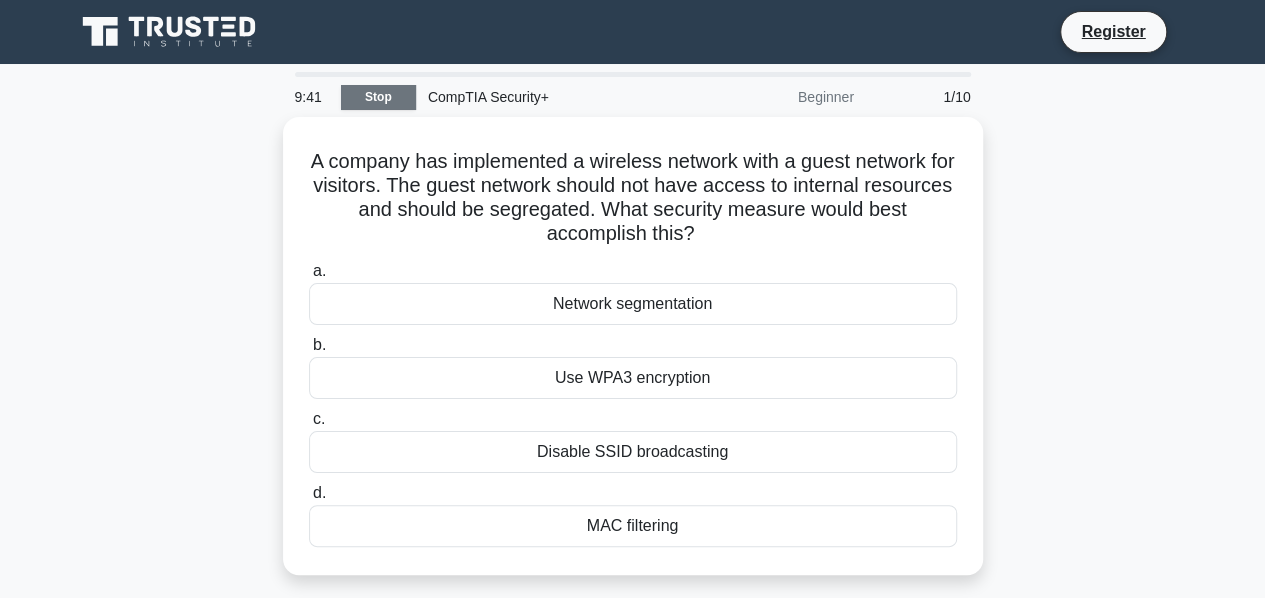 click on "Stop" at bounding box center [378, 97] 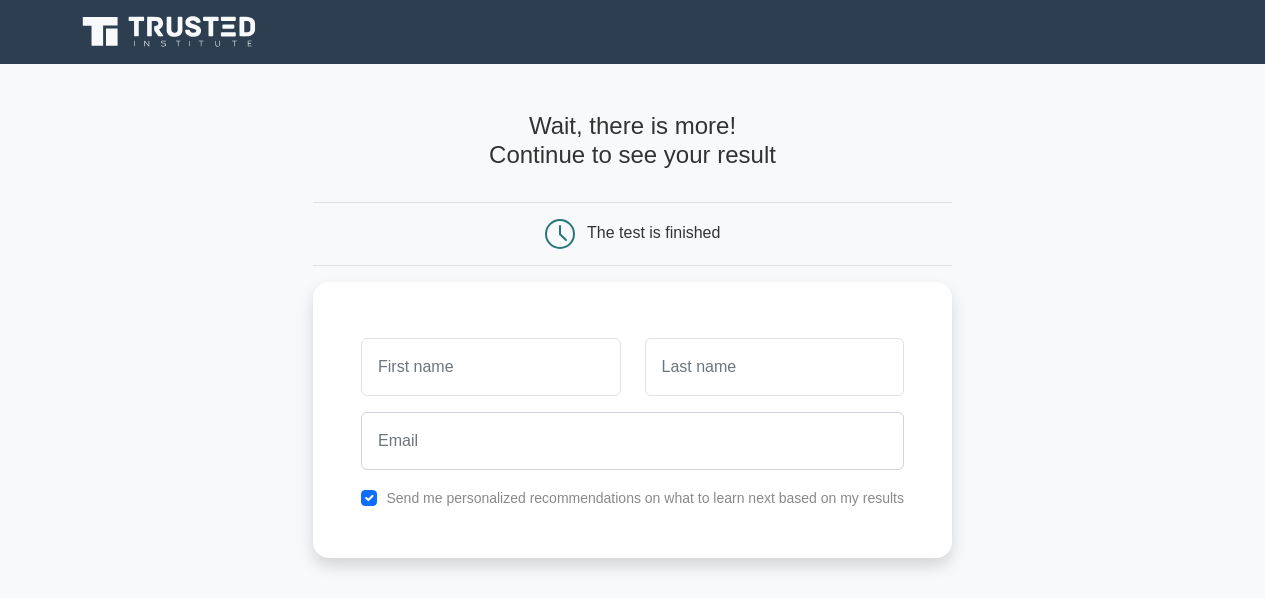 scroll, scrollTop: 0, scrollLeft: 0, axis: both 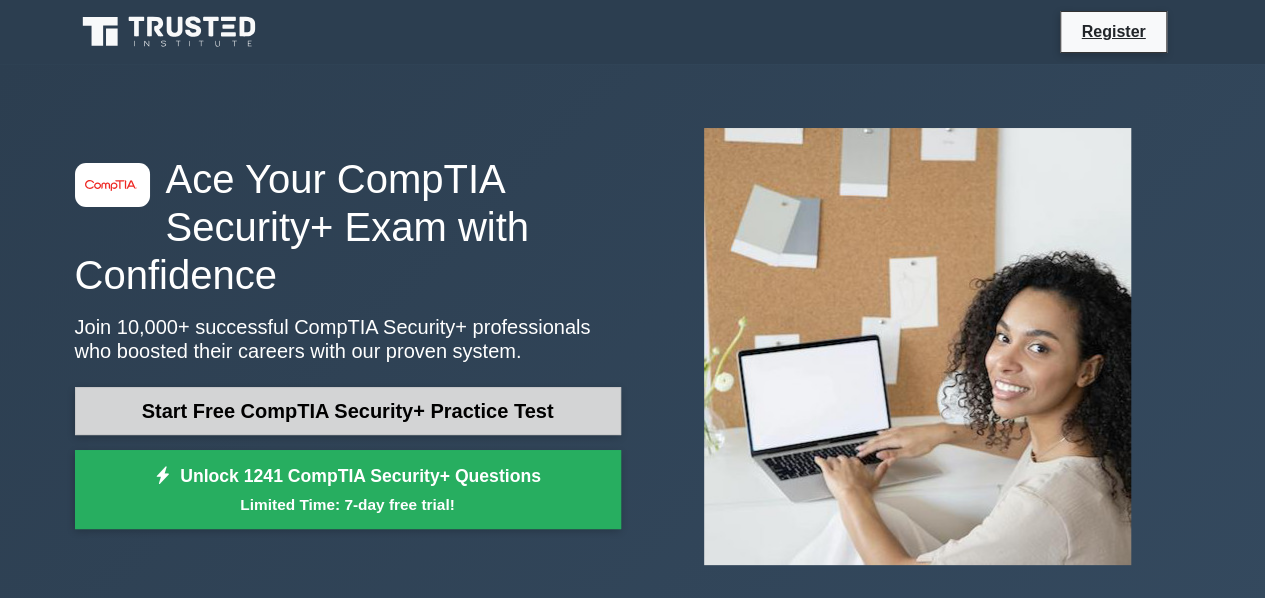 click on "Start Free CompTIA Security+ Practice Test" at bounding box center [348, 411] 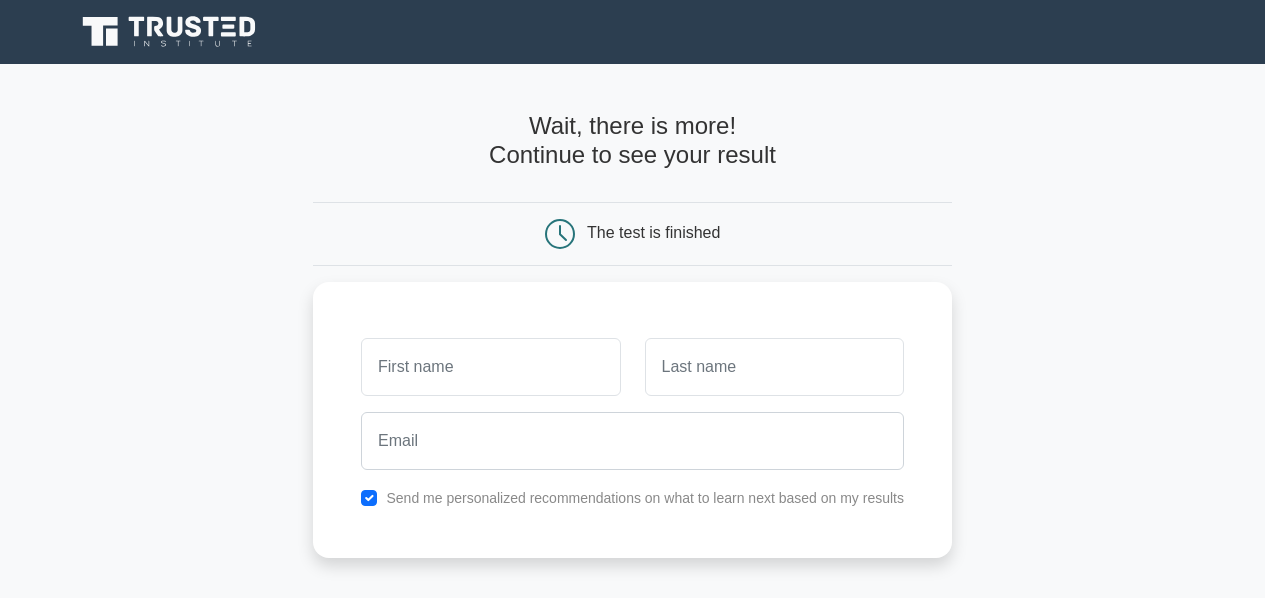 scroll, scrollTop: 0, scrollLeft: 0, axis: both 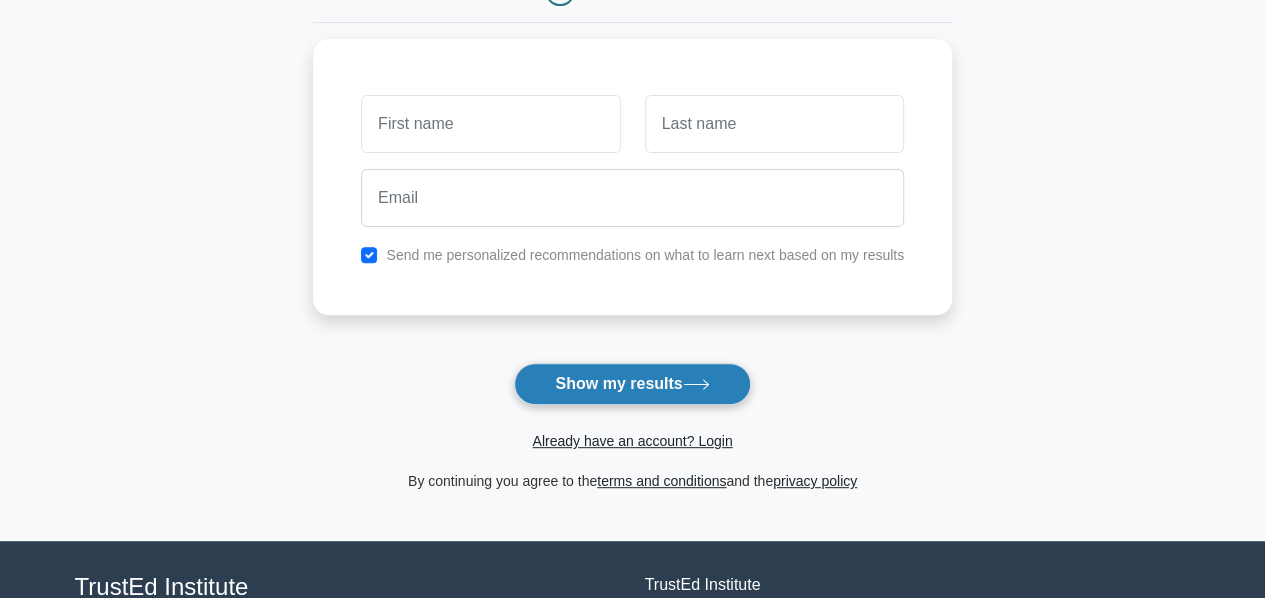 click on "Show my results" at bounding box center (632, 384) 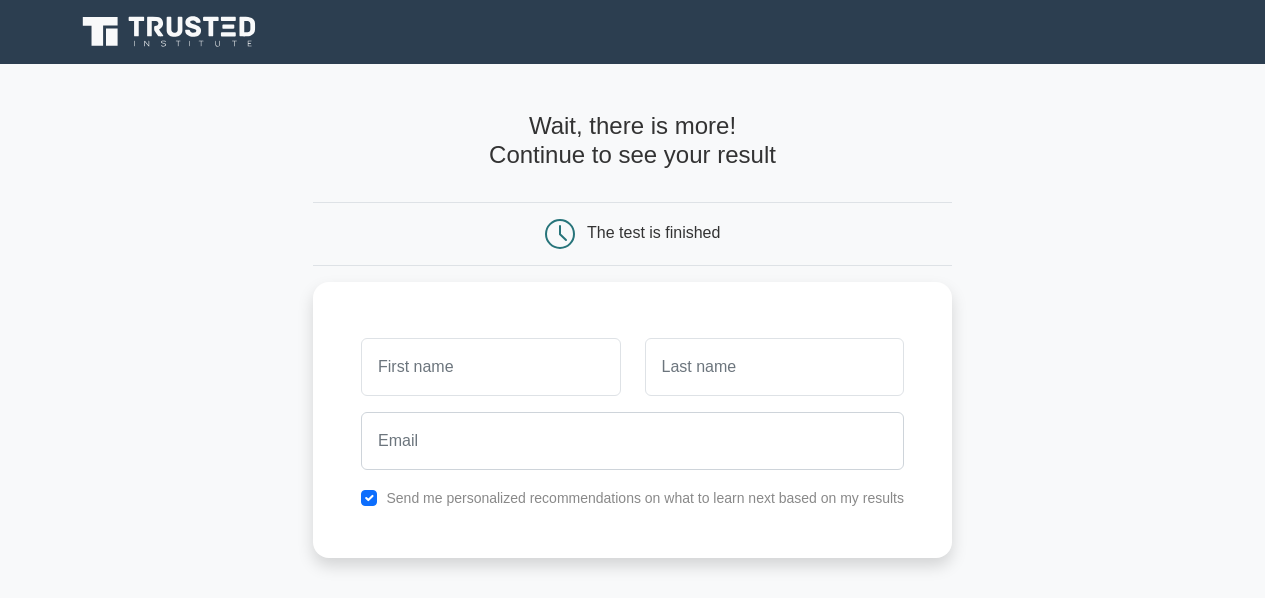 scroll, scrollTop: 0, scrollLeft: 0, axis: both 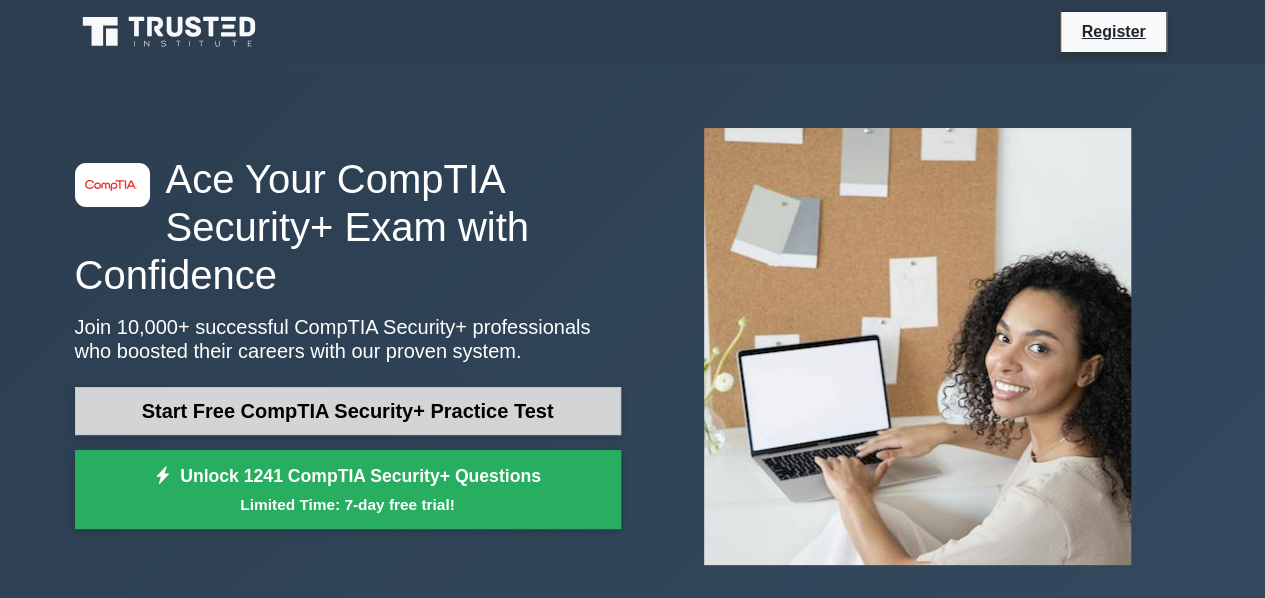 click on "Start Free CompTIA Security+ Practice Test" at bounding box center [348, 411] 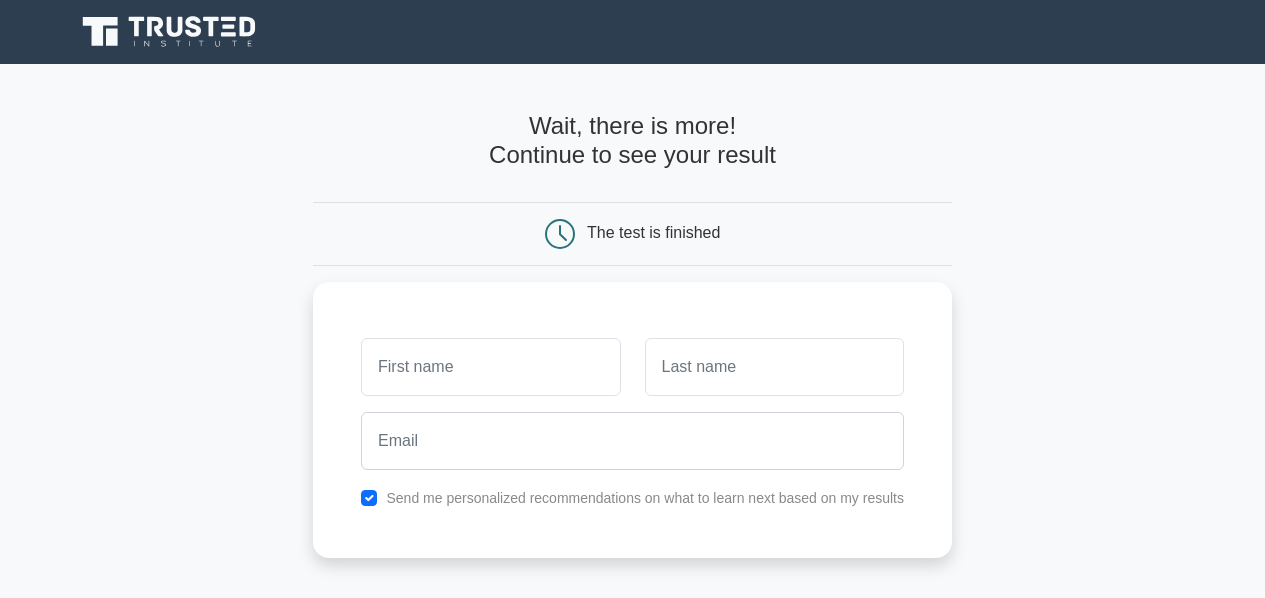 scroll, scrollTop: 0, scrollLeft: 0, axis: both 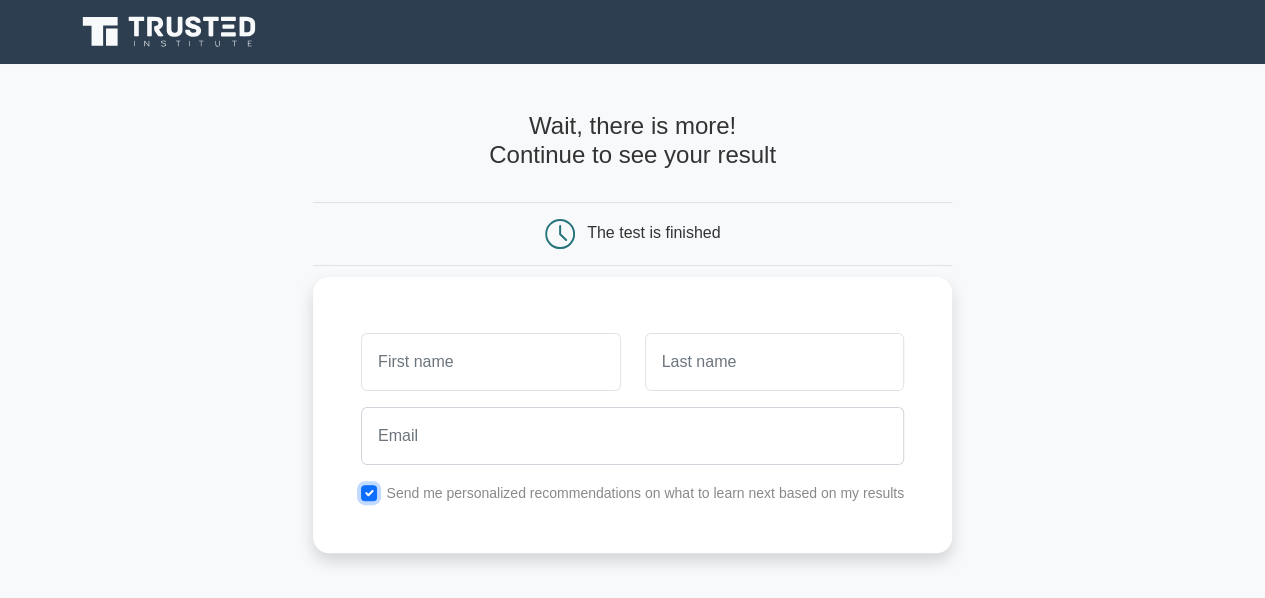 click at bounding box center (369, 493) 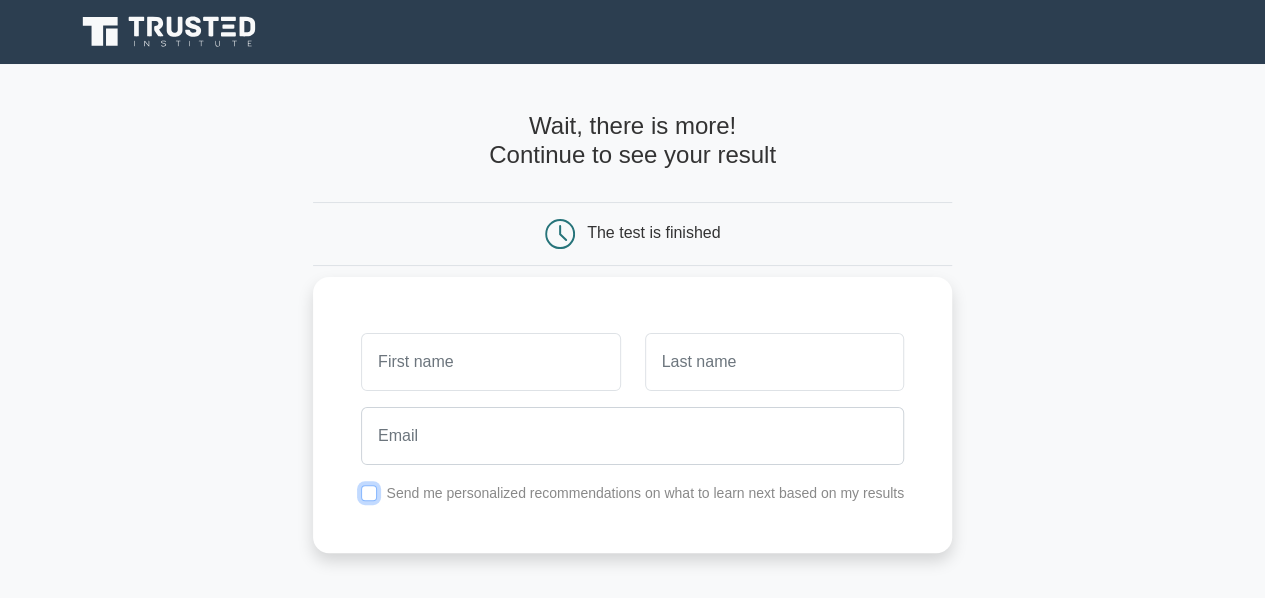 scroll, scrollTop: 1, scrollLeft: 0, axis: vertical 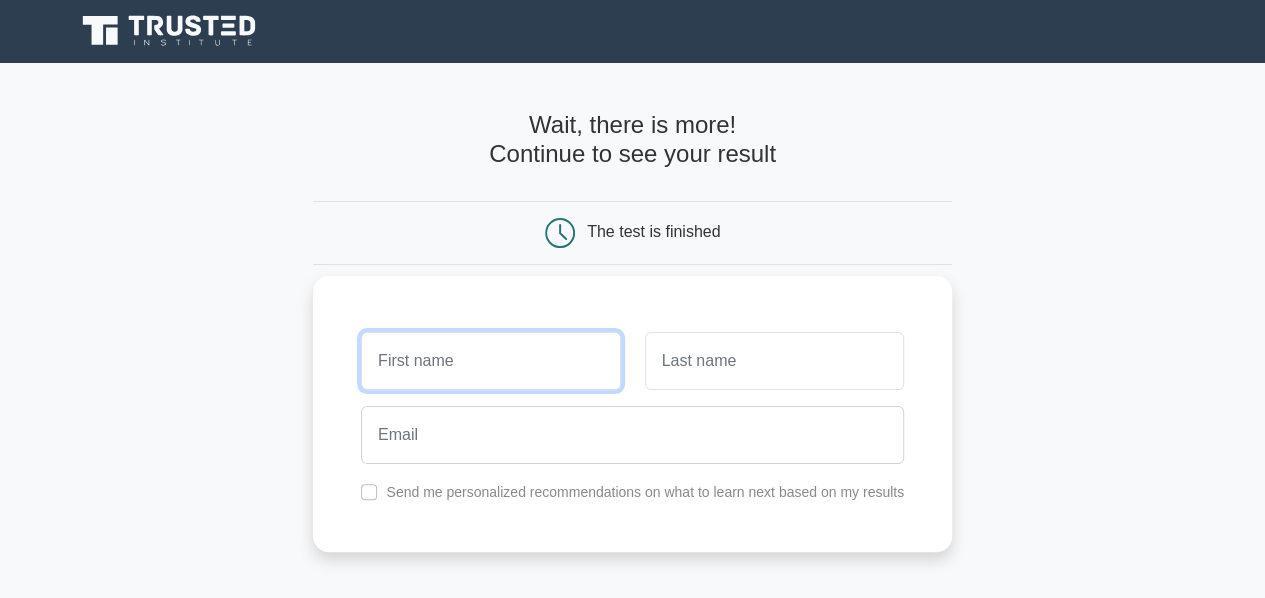 click at bounding box center (490, 361) 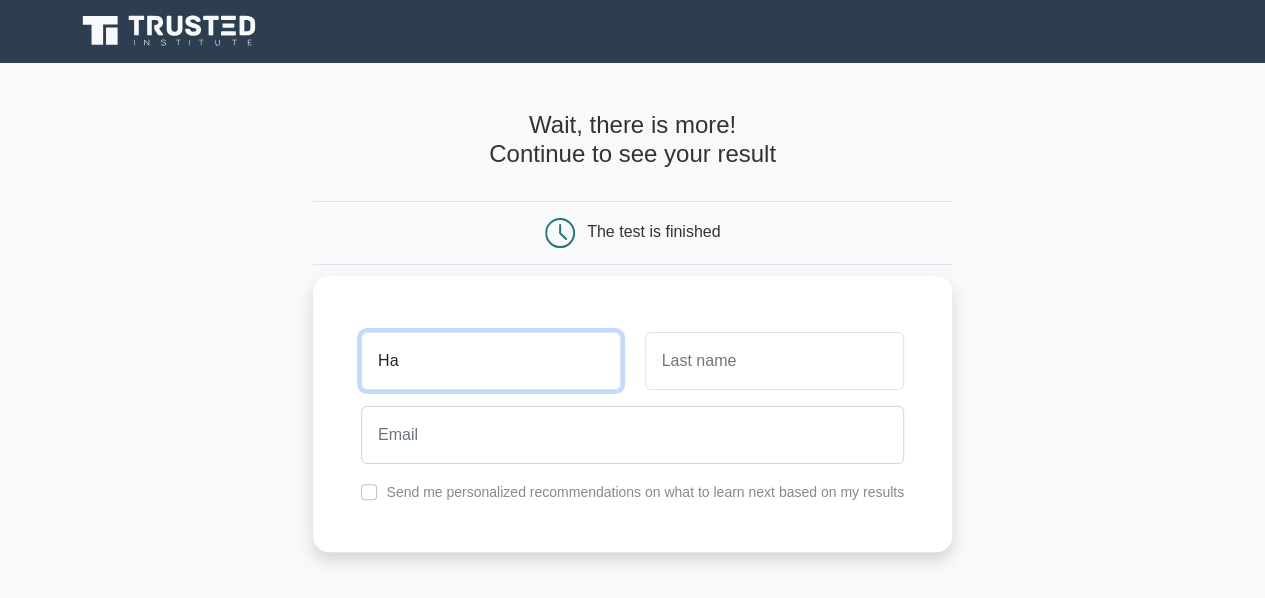 type on "H" 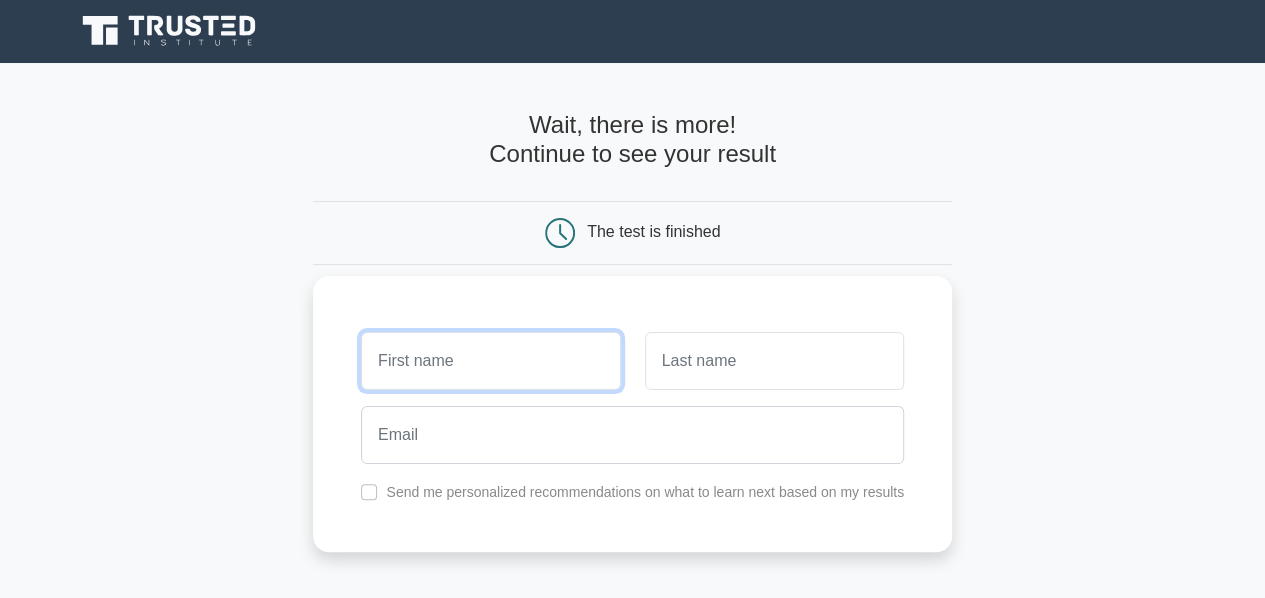 click at bounding box center (490, 361) 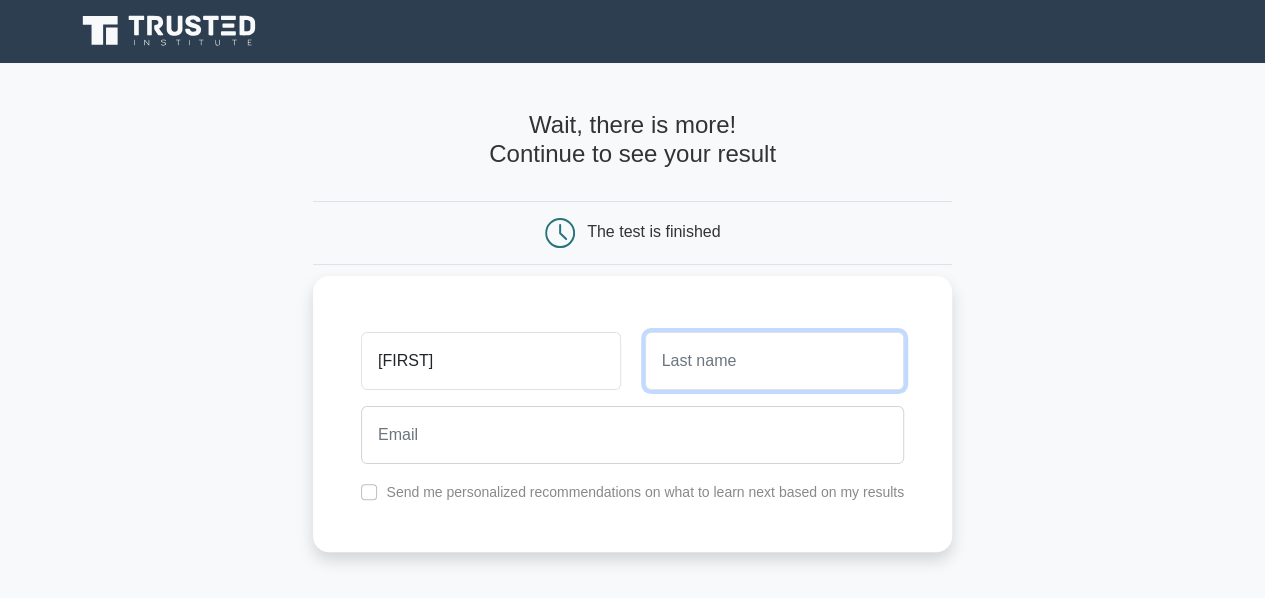 click at bounding box center [774, 361] 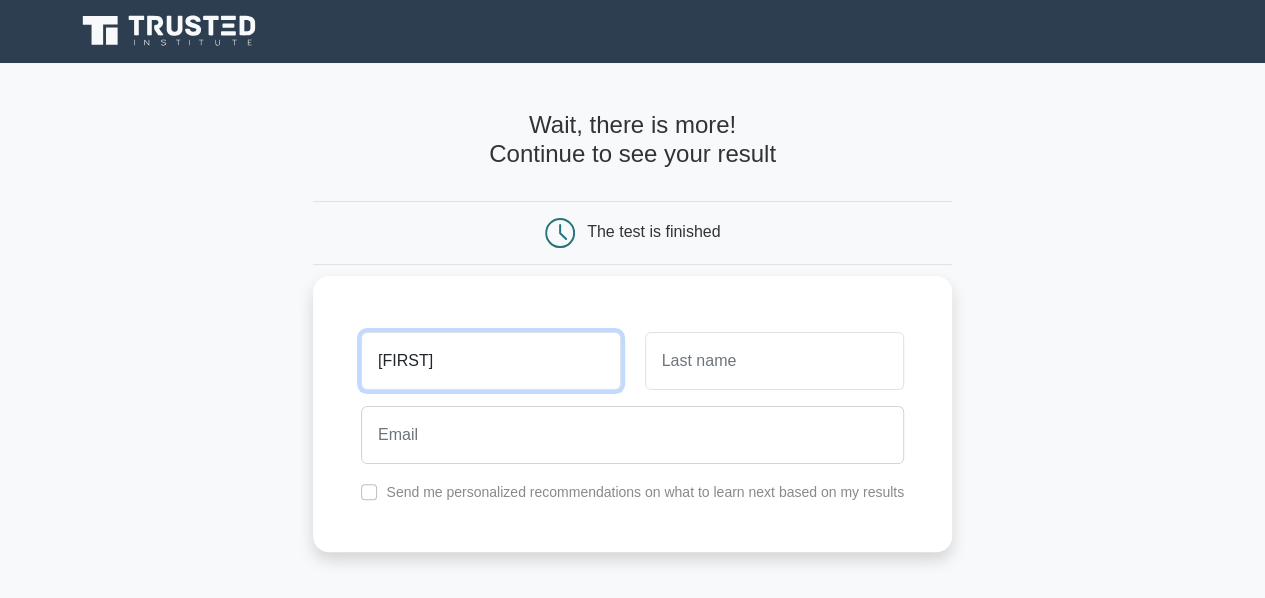click on "Jim" at bounding box center [490, 361] 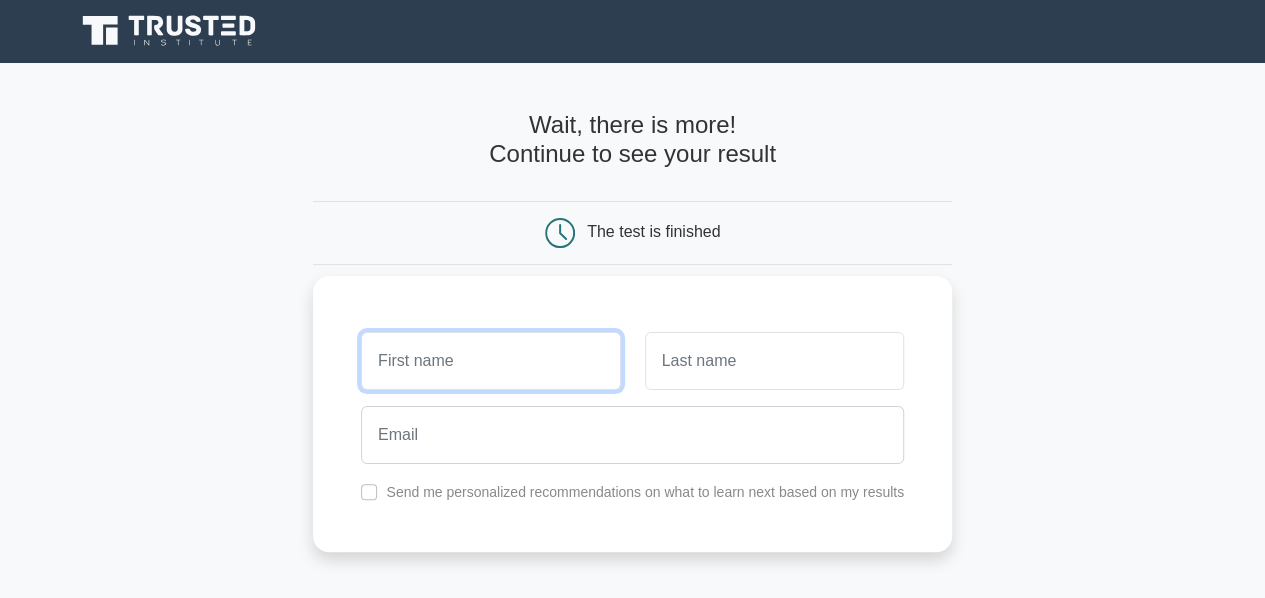 type on "r" 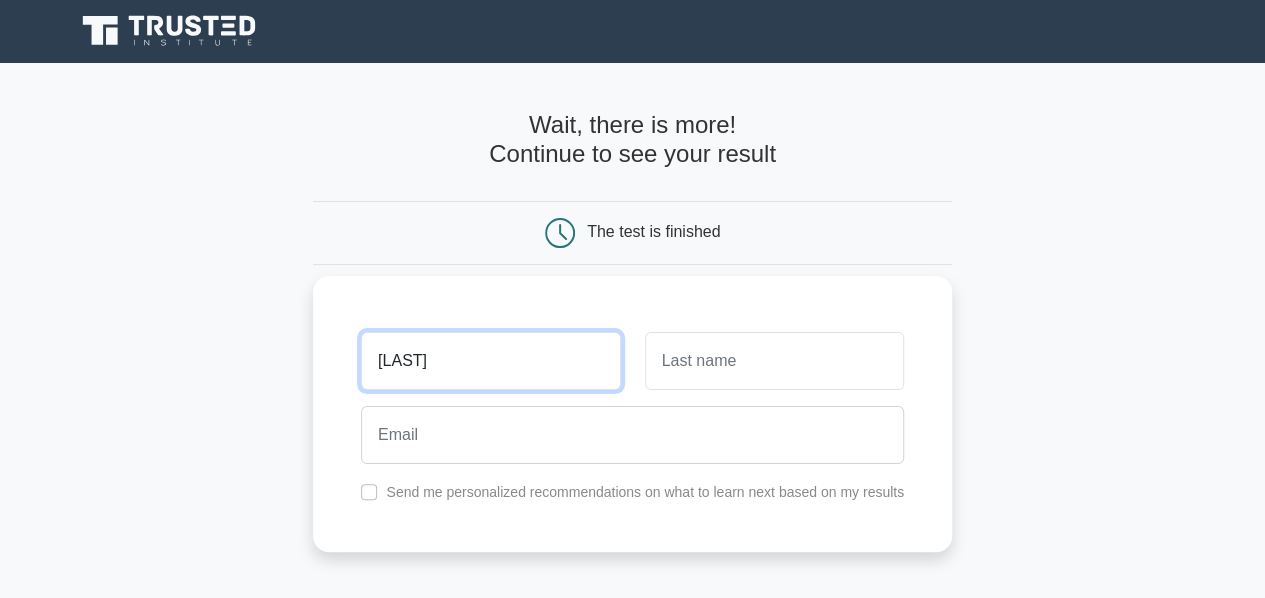 type on "[LAST]" 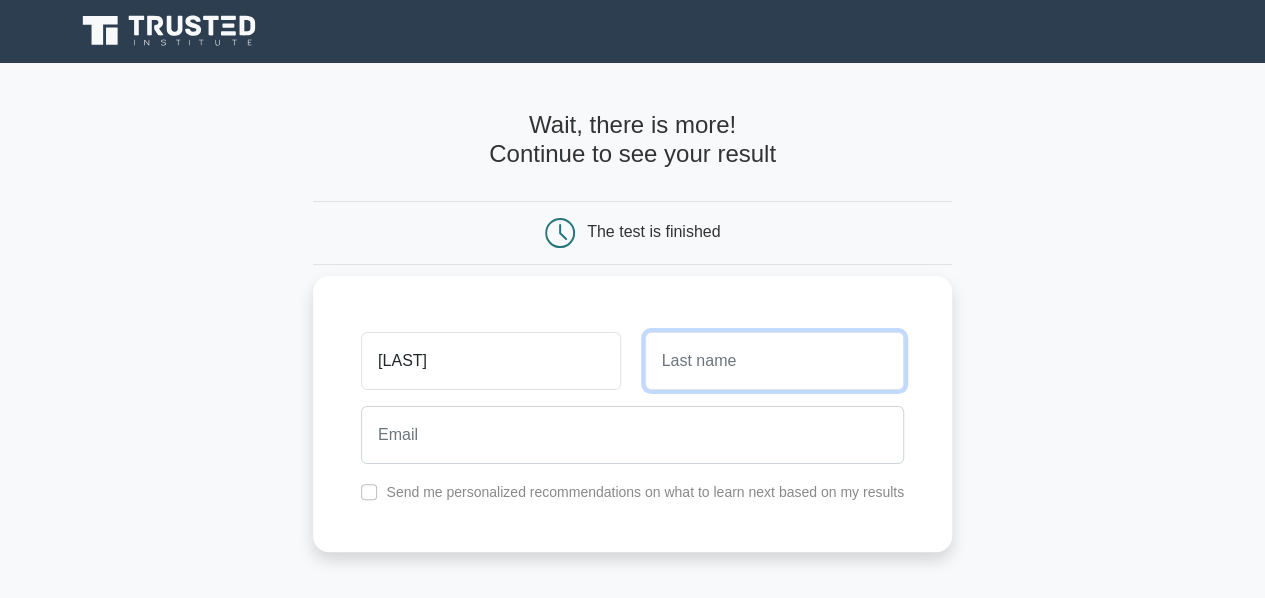 click at bounding box center [774, 361] 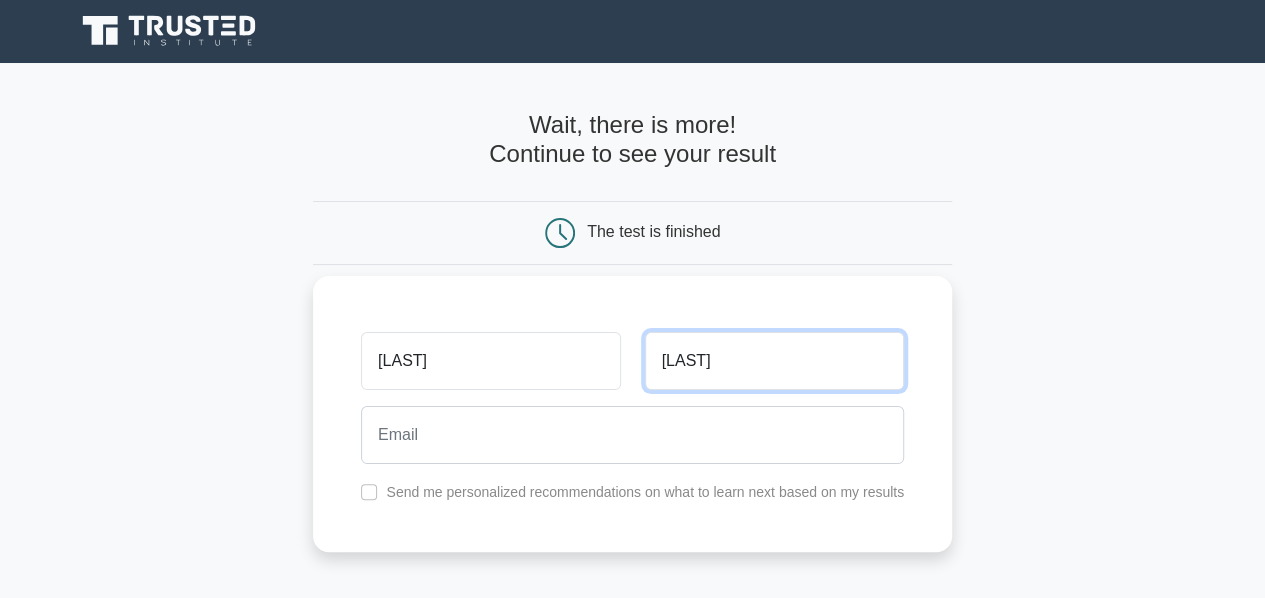 type on "Miah" 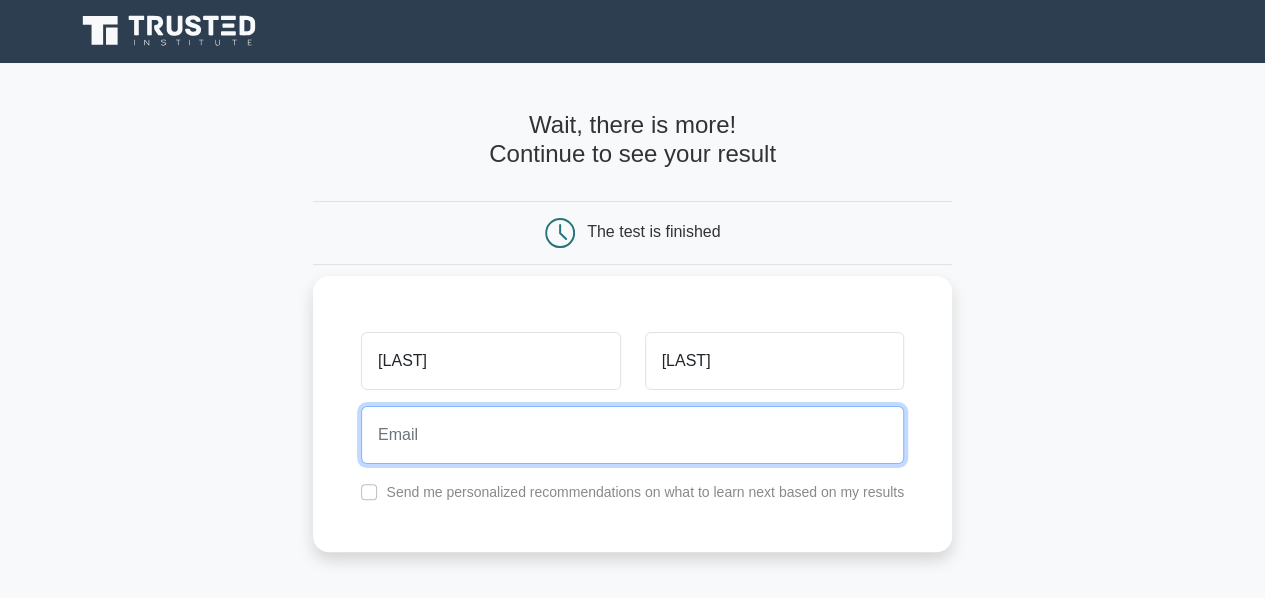 click at bounding box center (632, 435) 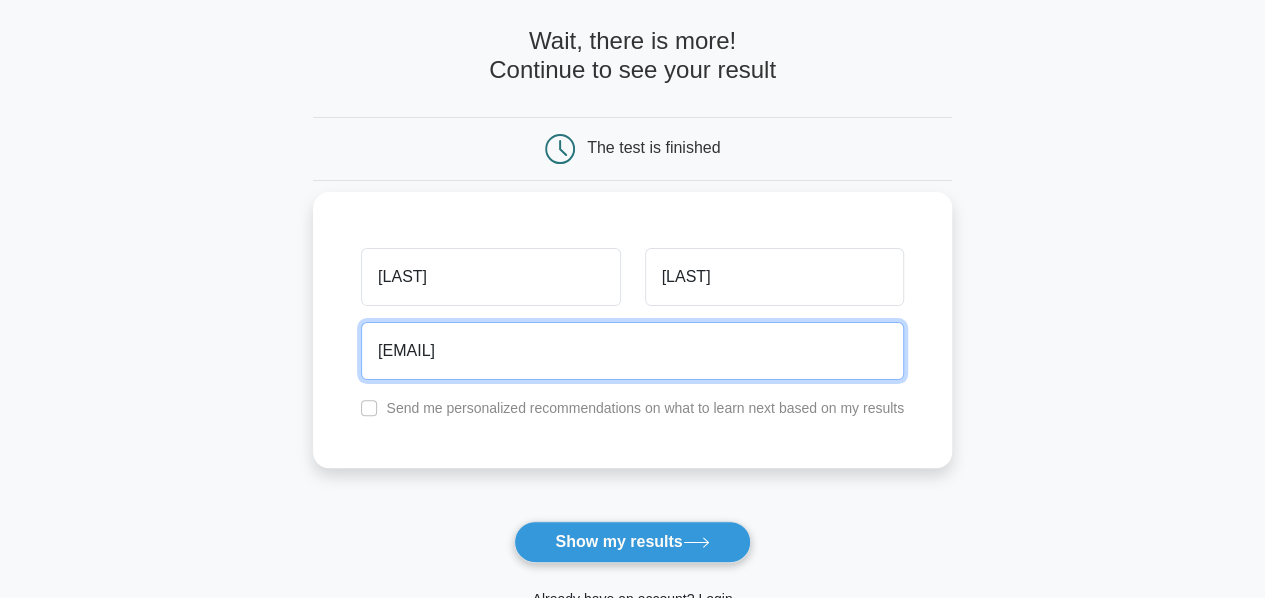 scroll, scrollTop: 101, scrollLeft: 0, axis: vertical 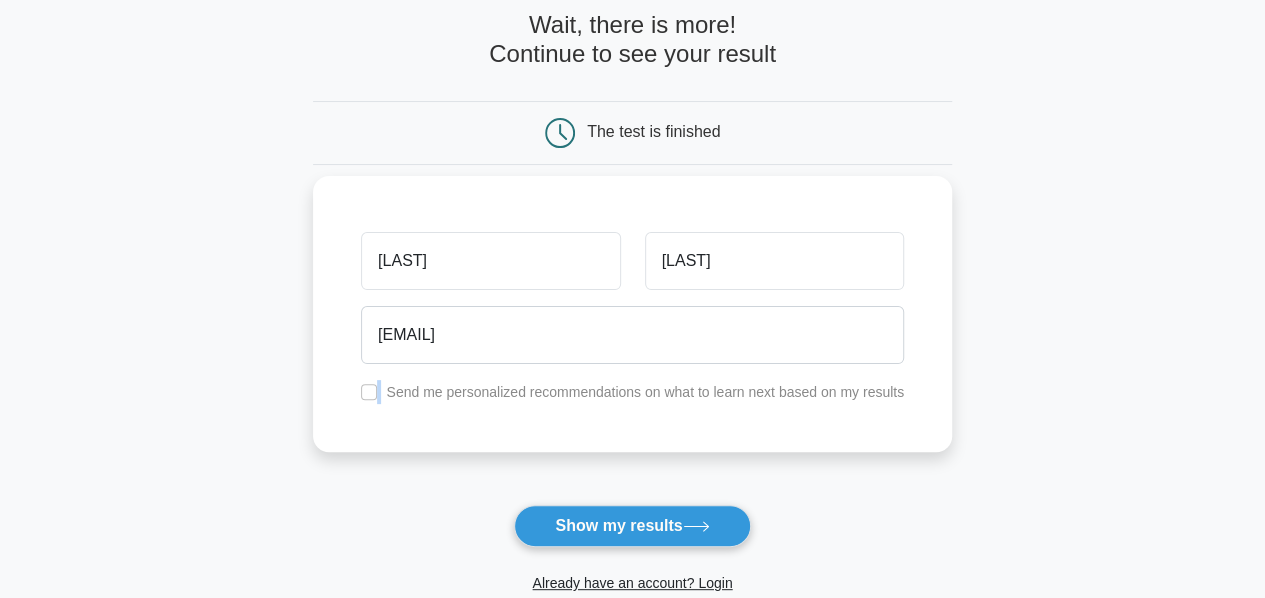 drag, startPoint x: 381, startPoint y: 395, endPoint x: 361, endPoint y: 392, distance: 20.22375 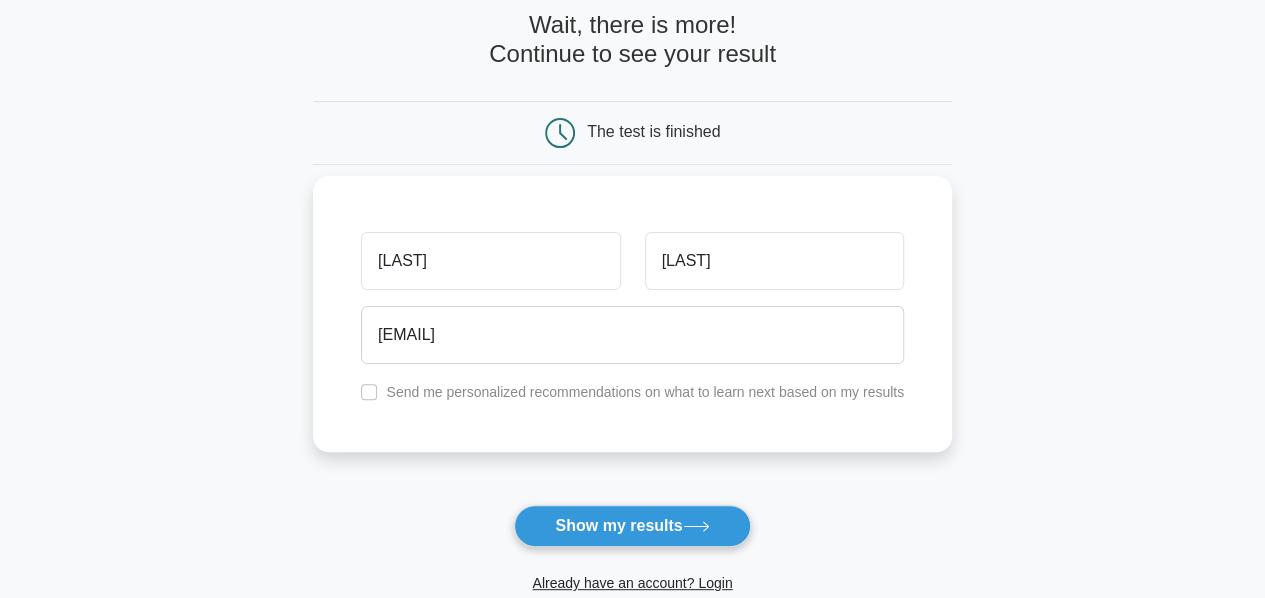click on "Send me personalized recommendations on what to learn next based on my results" at bounding box center (632, 392) 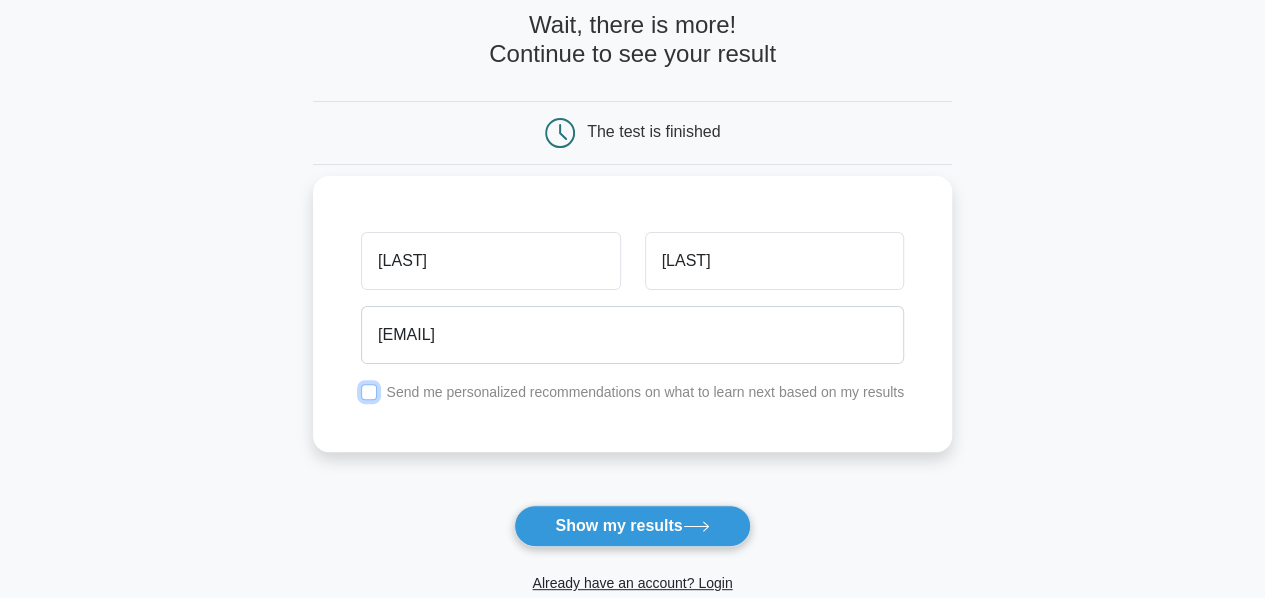 click at bounding box center (369, 392) 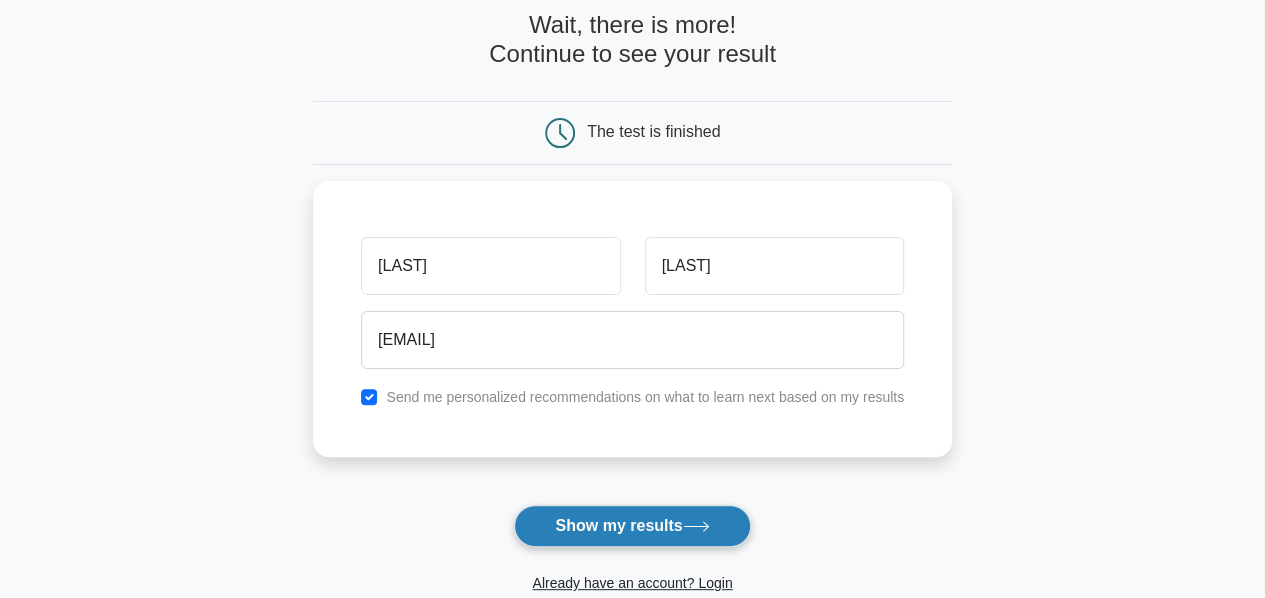 click on "Show my results" at bounding box center (632, 526) 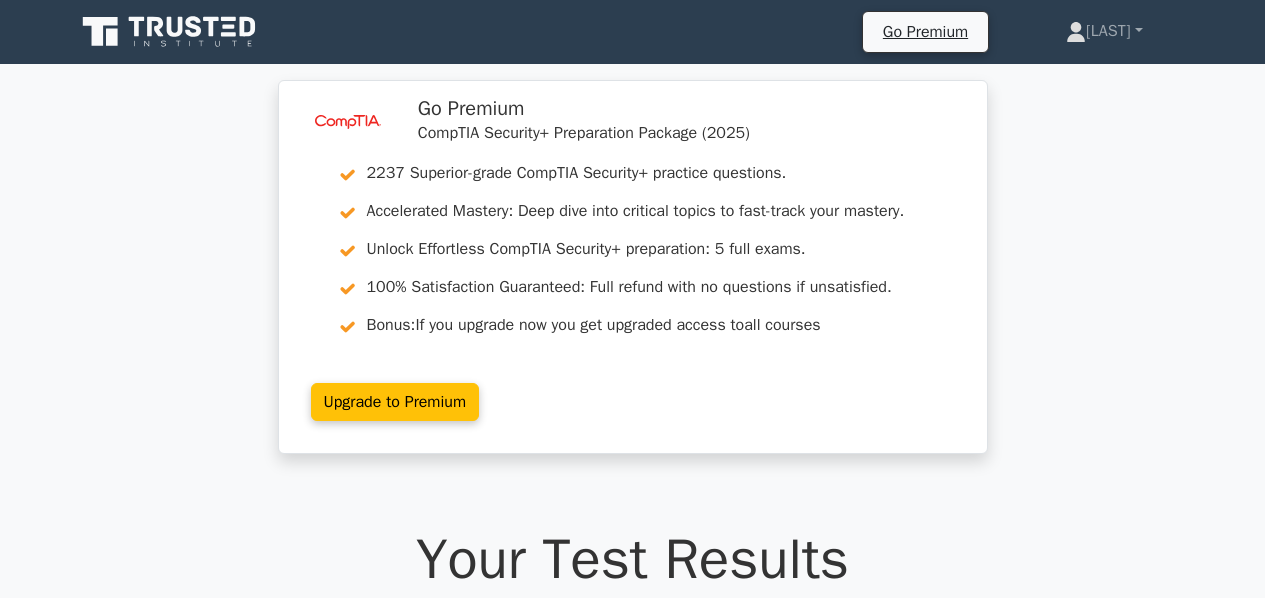 scroll, scrollTop: 0, scrollLeft: 0, axis: both 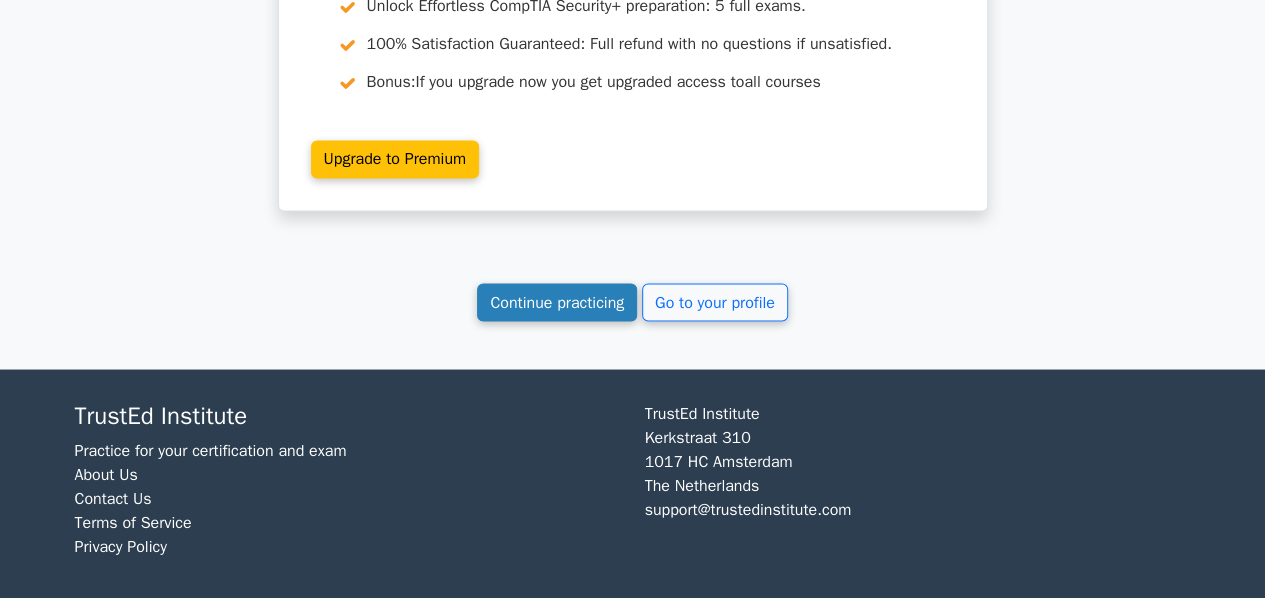 click on "Continue practicing" at bounding box center (557, 302) 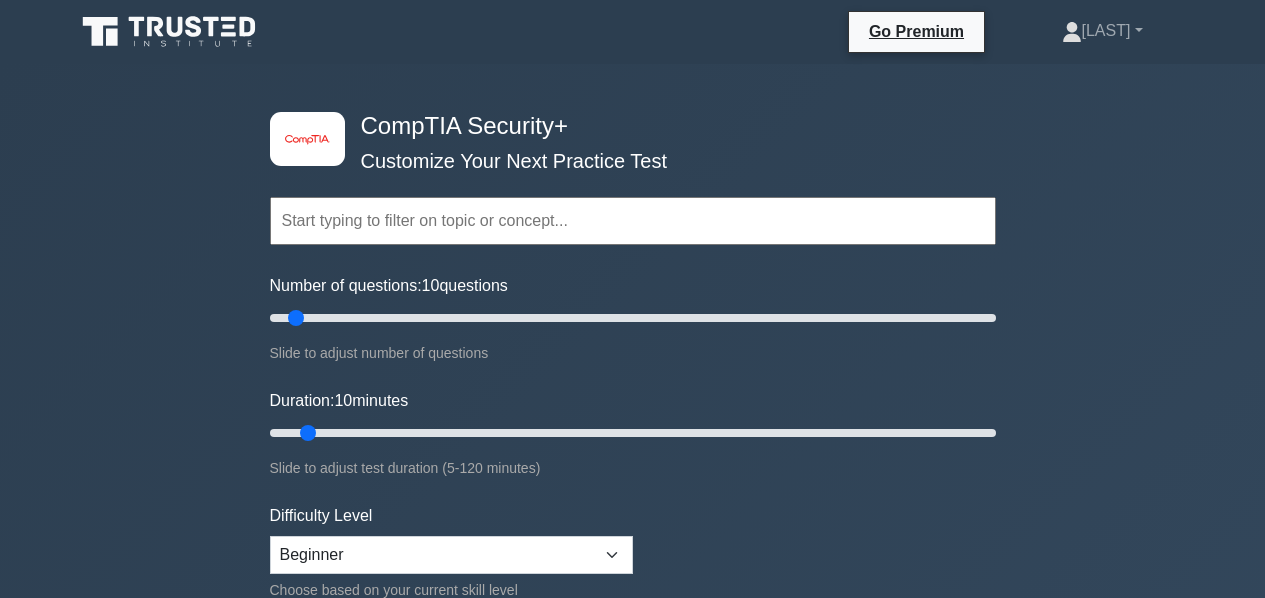 scroll, scrollTop: 0, scrollLeft: 0, axis: both 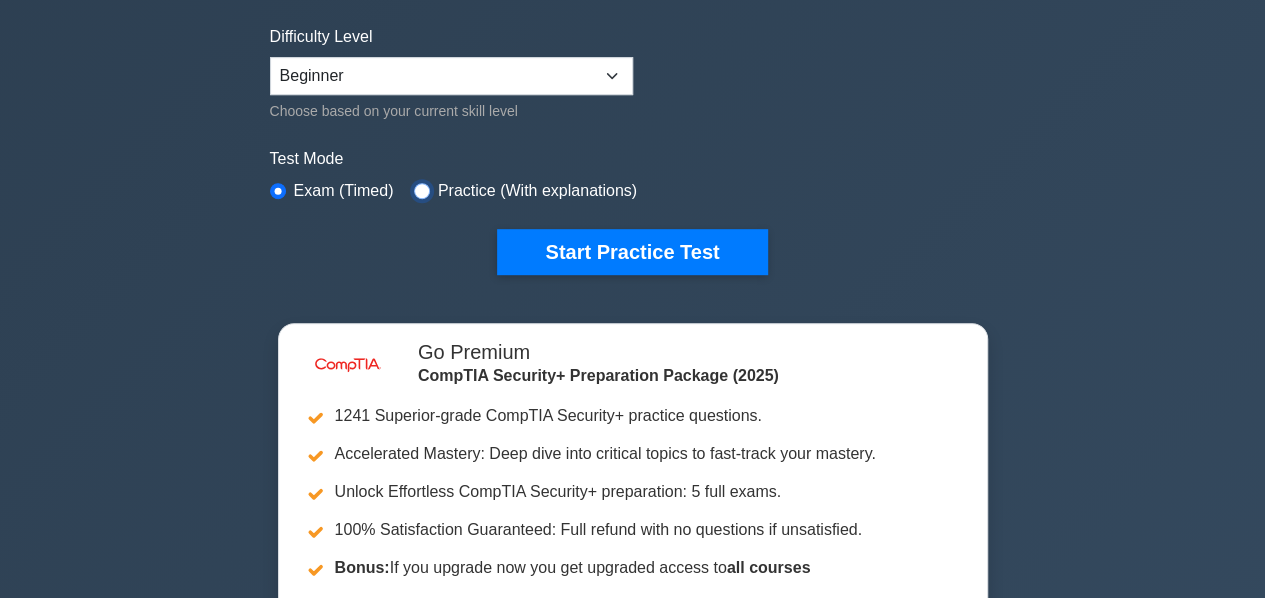 click at bounding box center [422, 191] 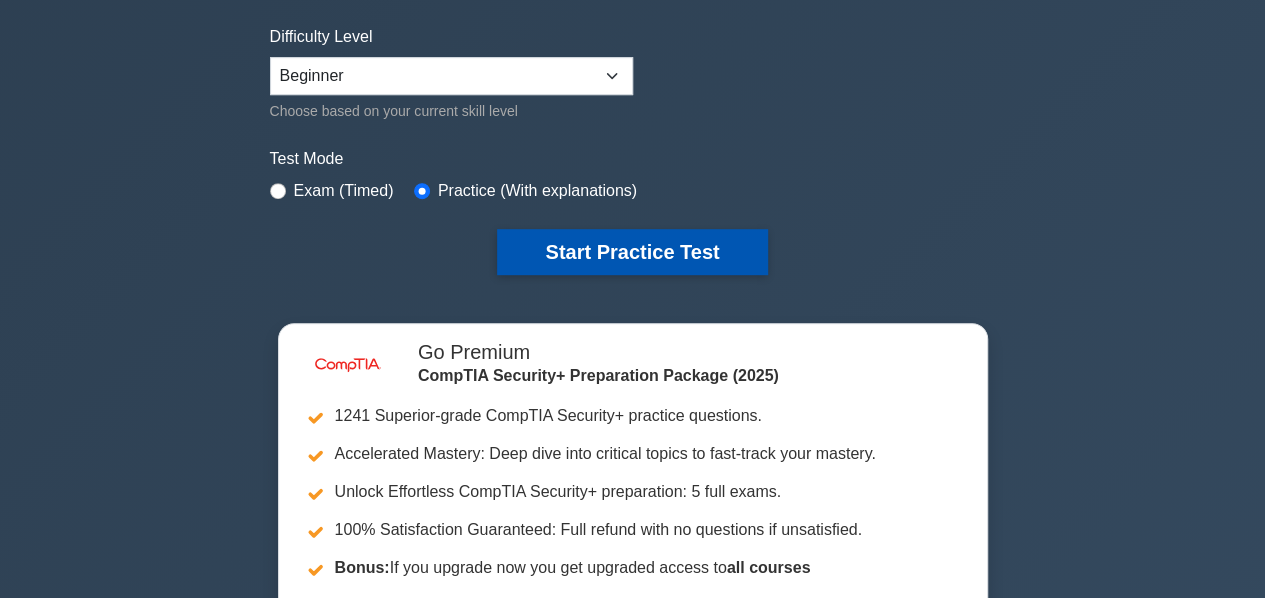 click on "Start Practice Test" at bounding box center (632, 252) 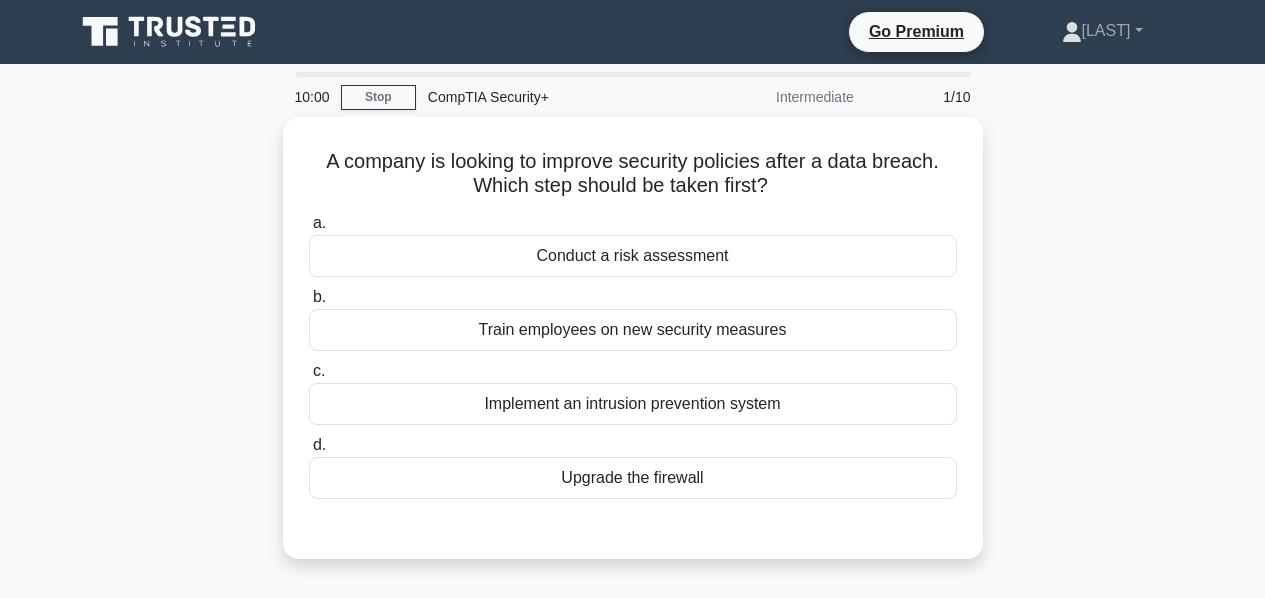 scroll, scrollTop: 0, scrollLeft: 0, axis: both 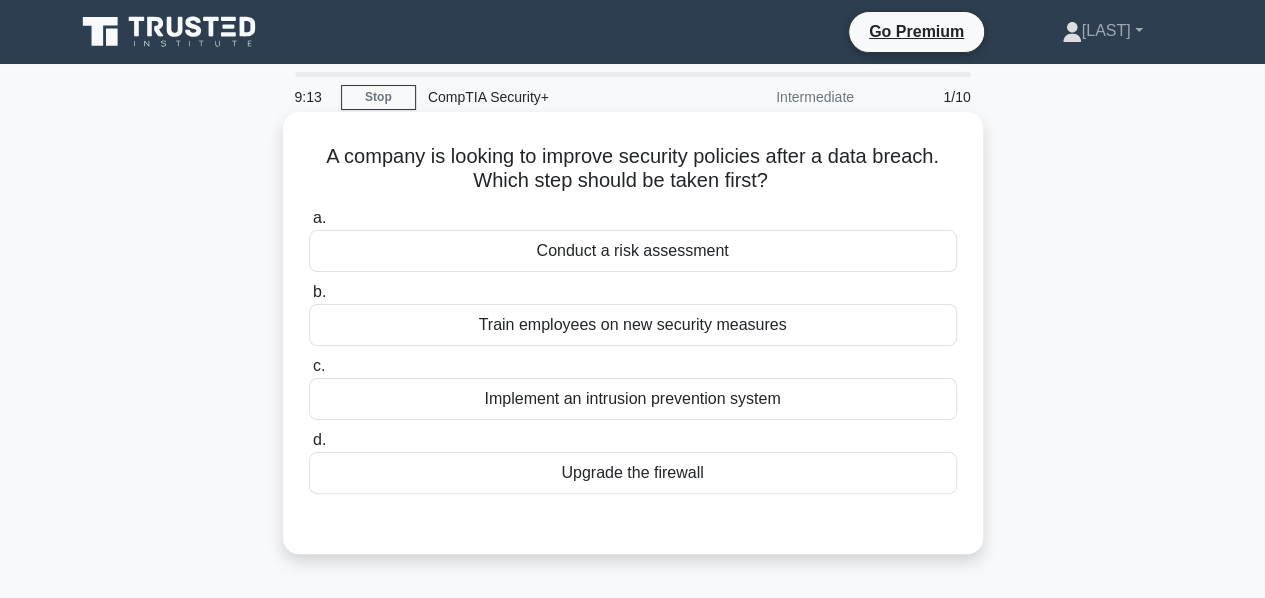 click on "Conduct a risk assessment" at bounding box center [633, 251] 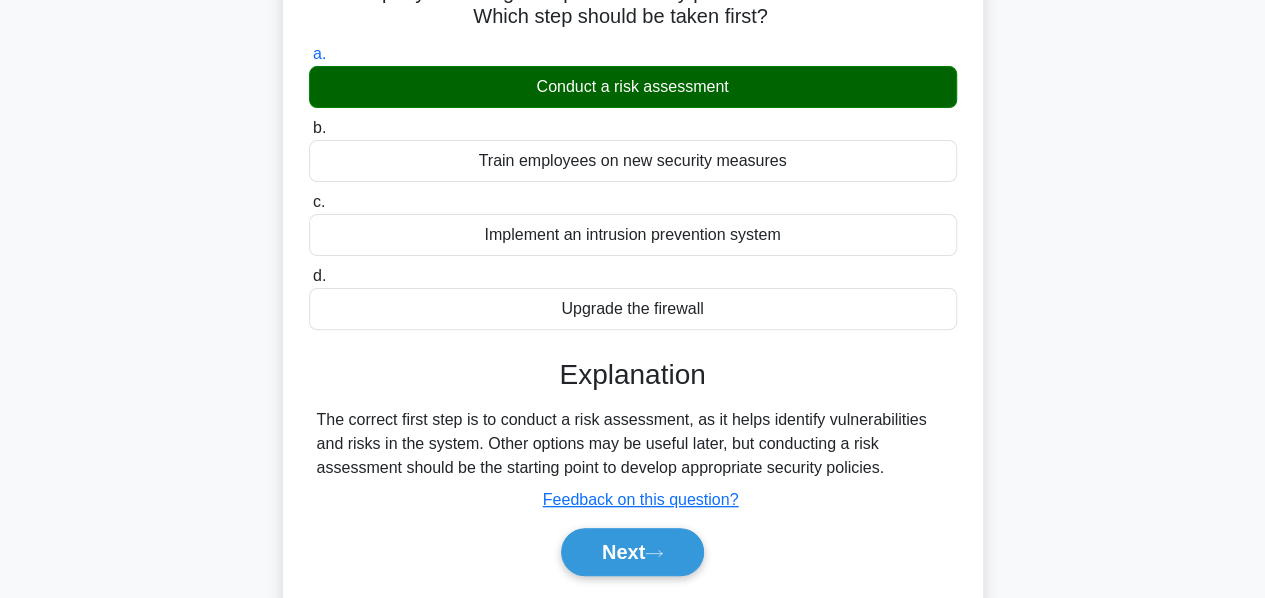 scroll, scrollTop: 165, scrollLeft: 0, axis: vertical 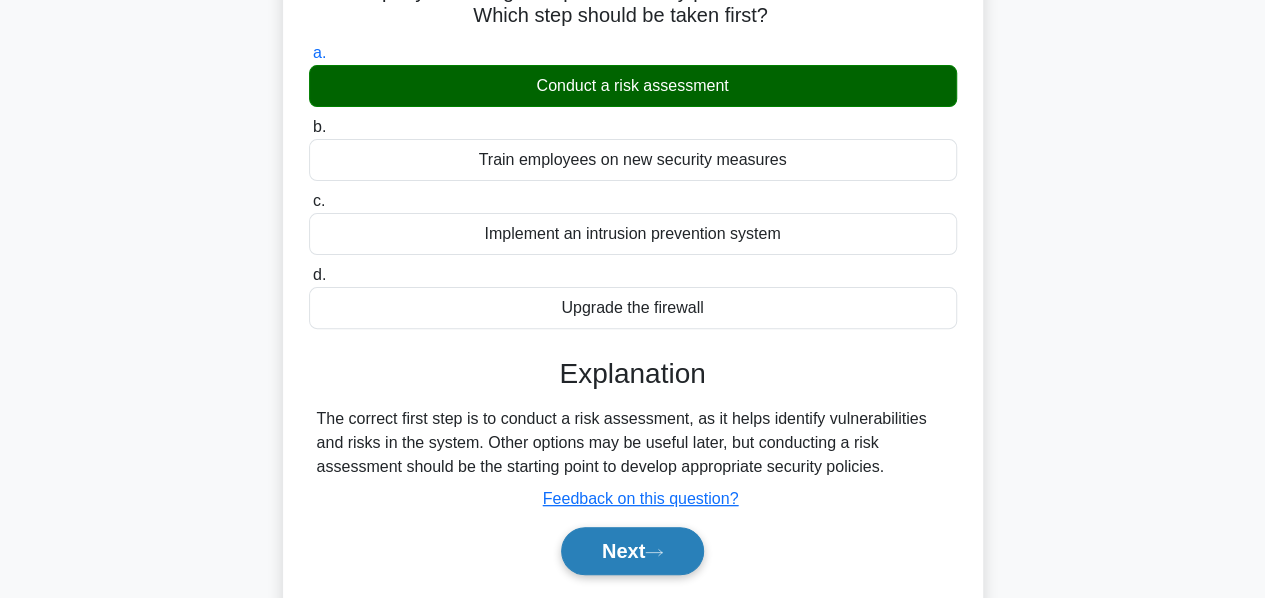 click 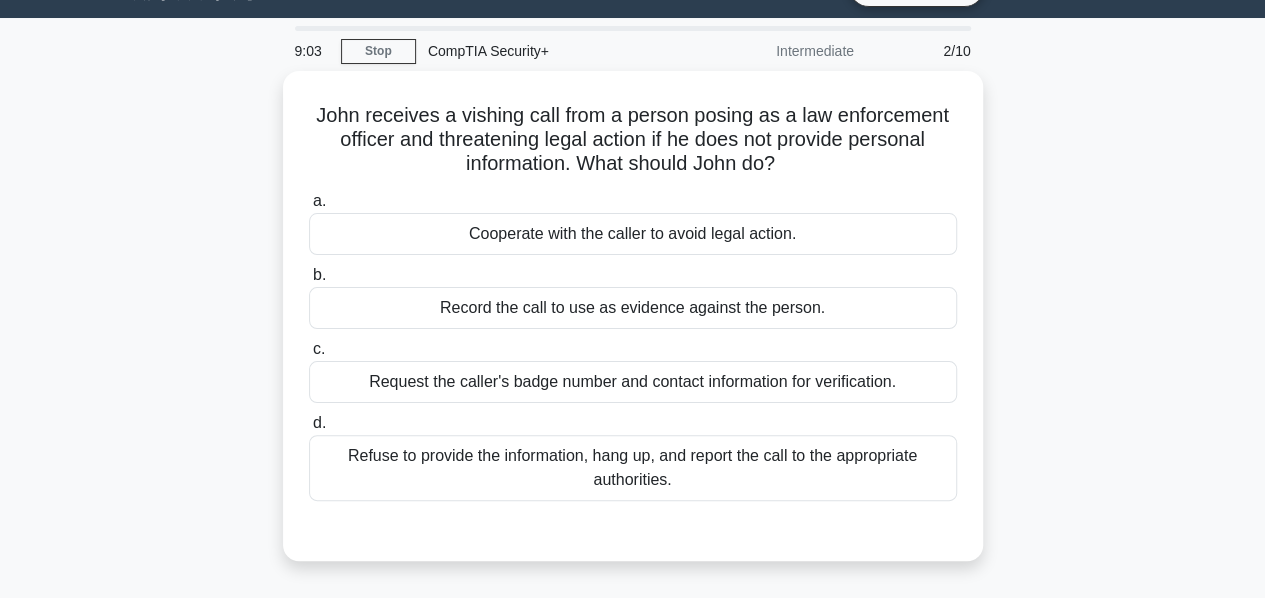 scroll, scrollTop: 45, scrollLeft: 0, axis: vertical 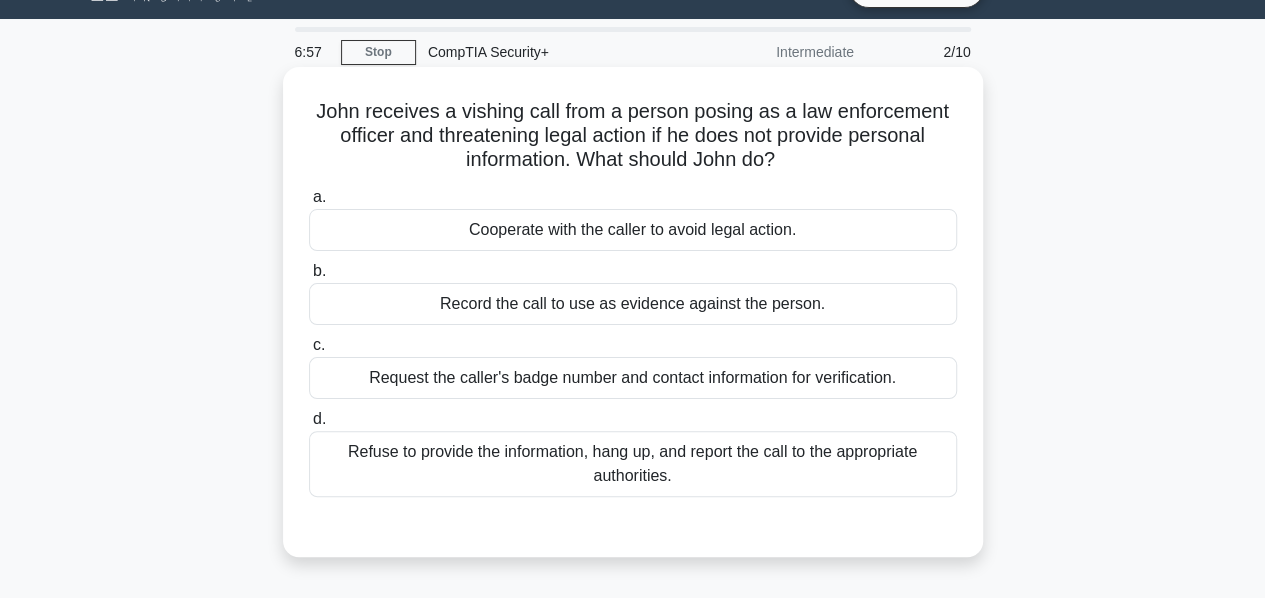 click on "Refuse to provide the information, hang up, and report the call to the appropriate authorities." at bounding box center (633, 464) 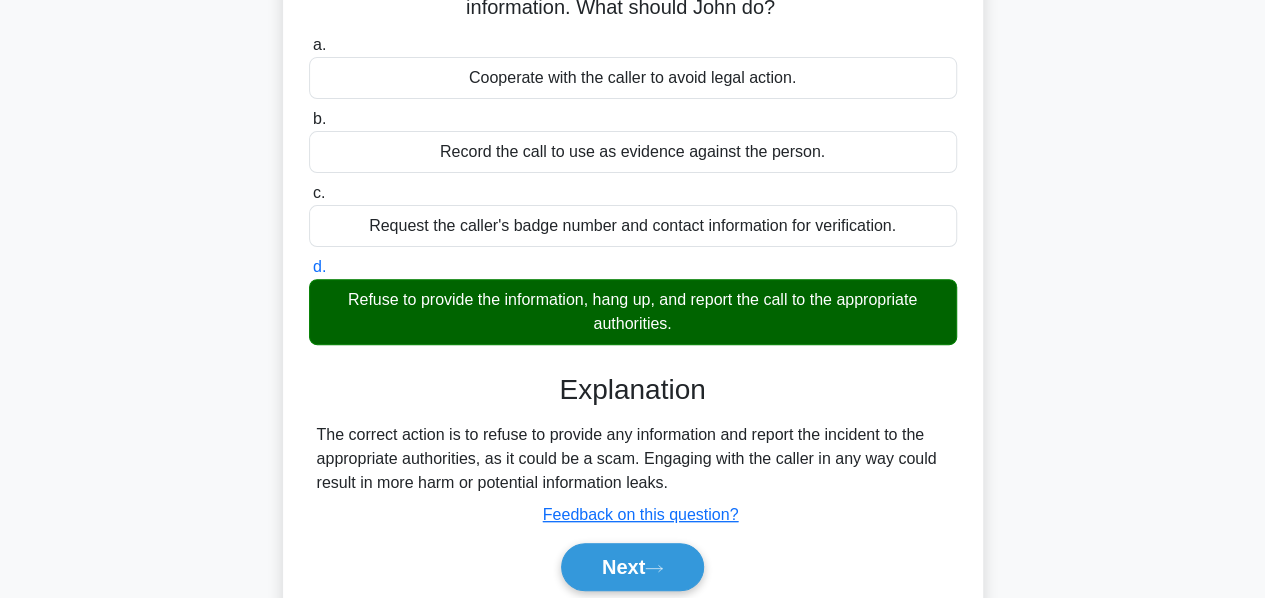 scroll, scrollTop: 198, scrollLeft: 0, axis: vertical 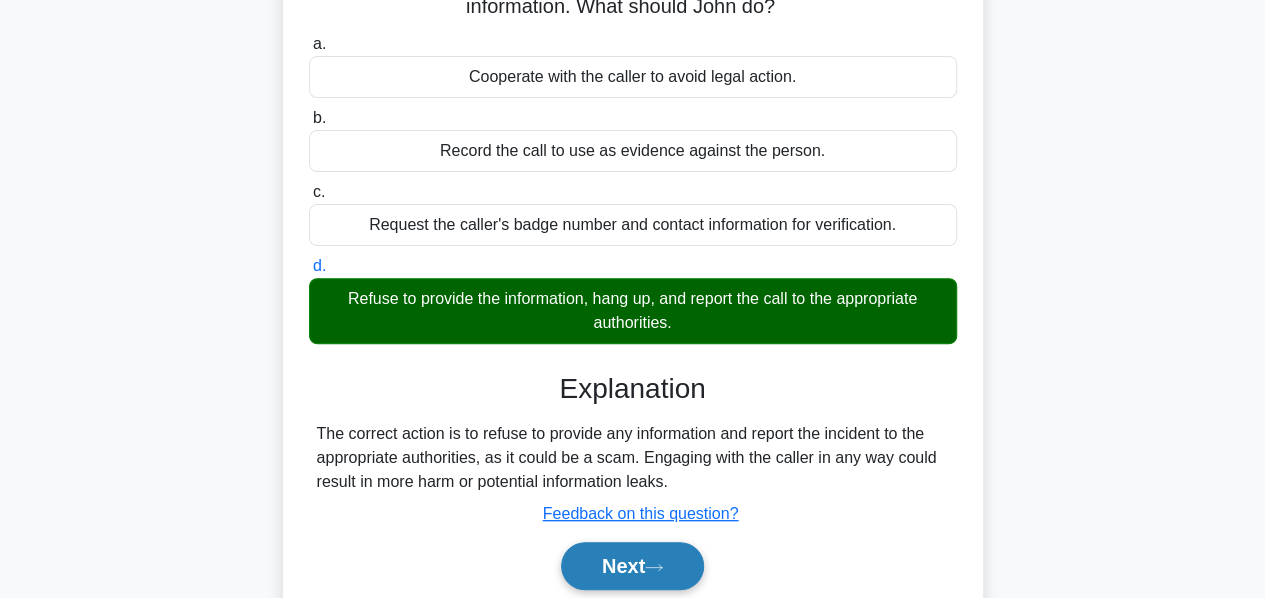 click 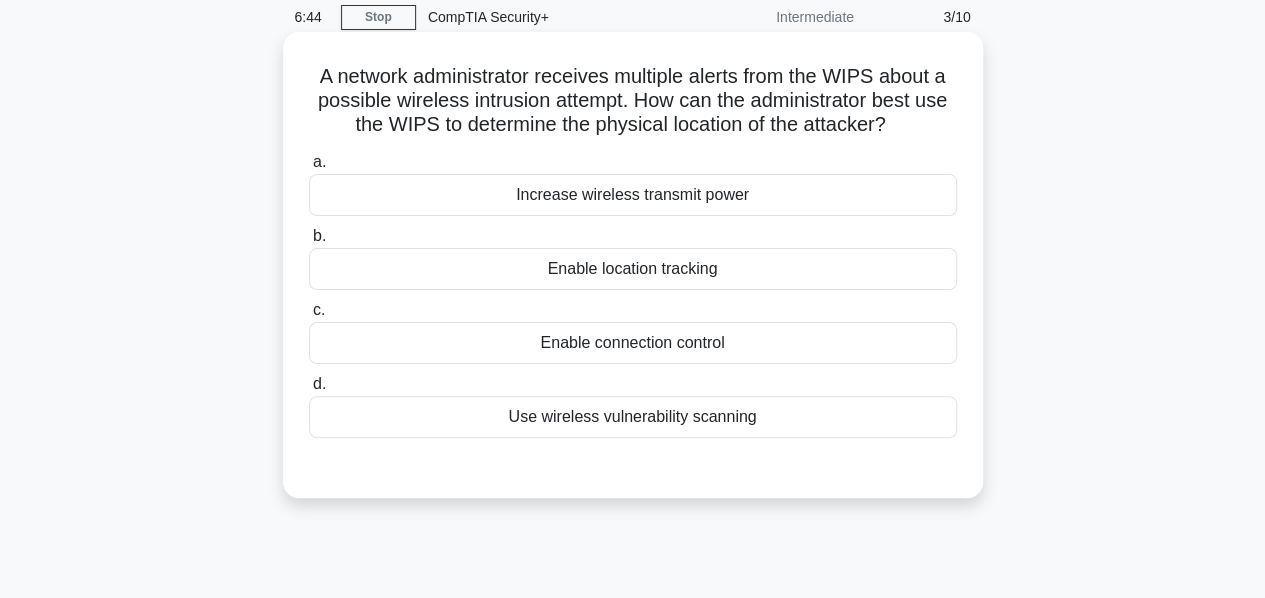 scroll, scrollTop: 73, scrollLeft: 0, axis: vertical 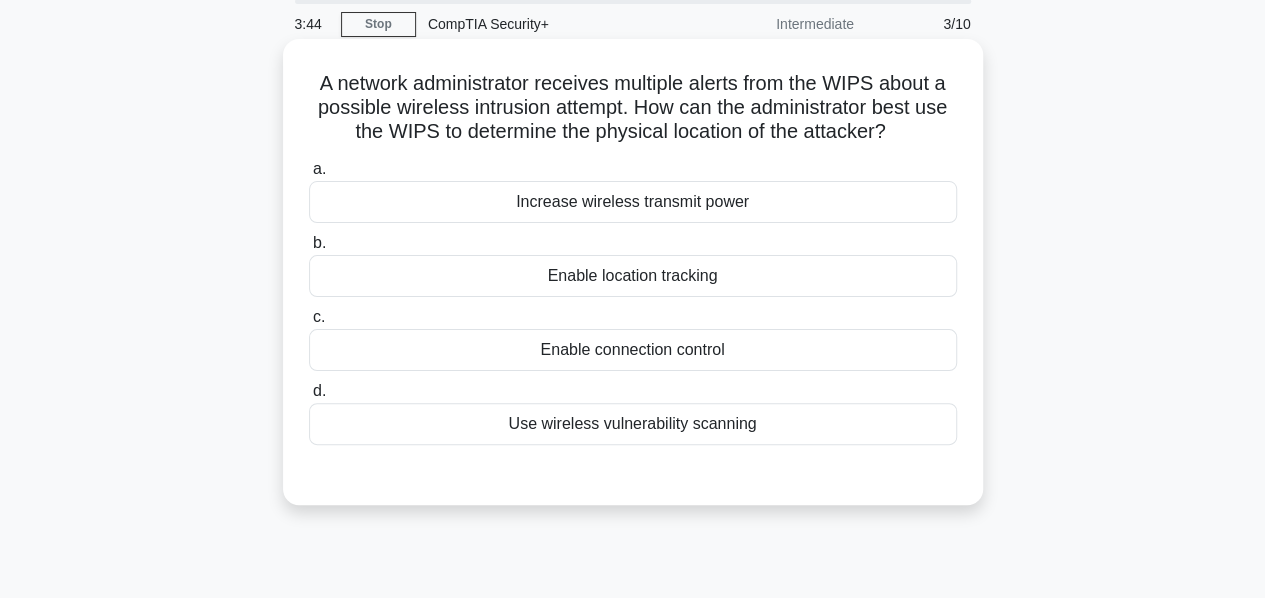click on "Enable location tracking" at bounding box center [633, 276] 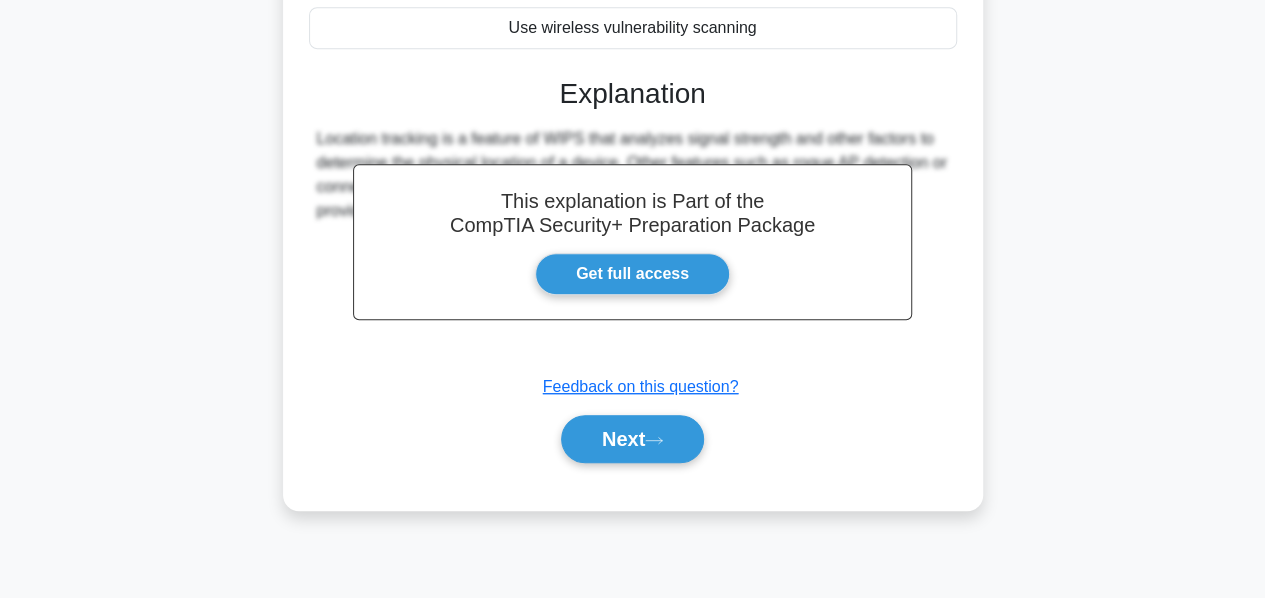 scroll, scrollTop: 482, scrollLeft: 0, axis: vertical 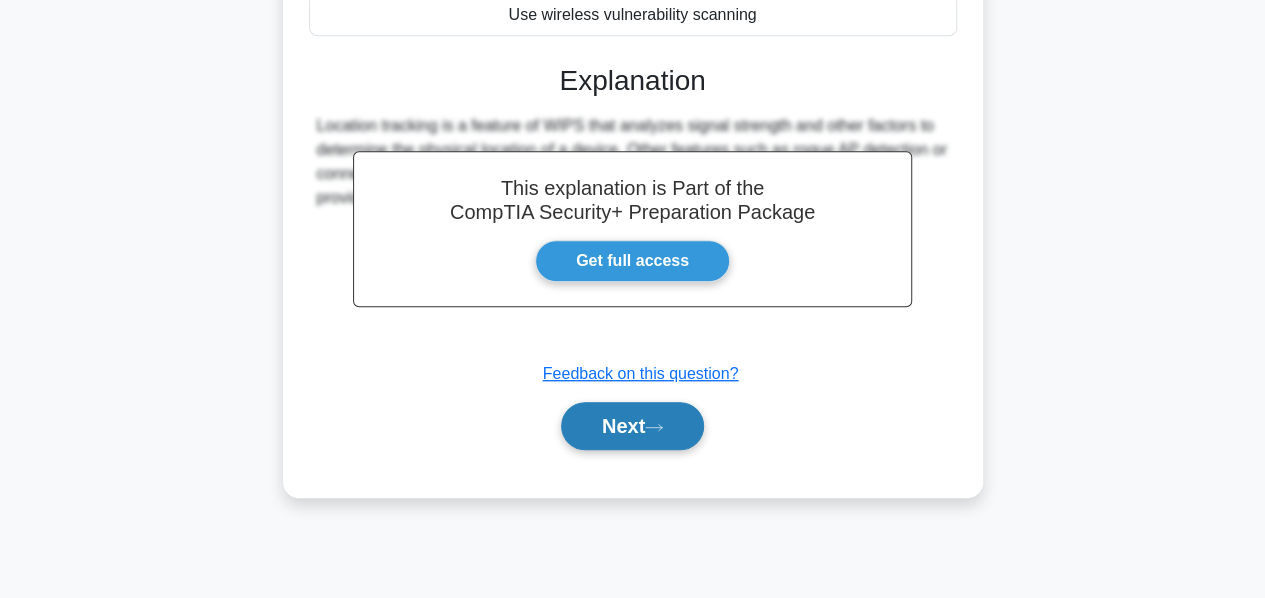 click 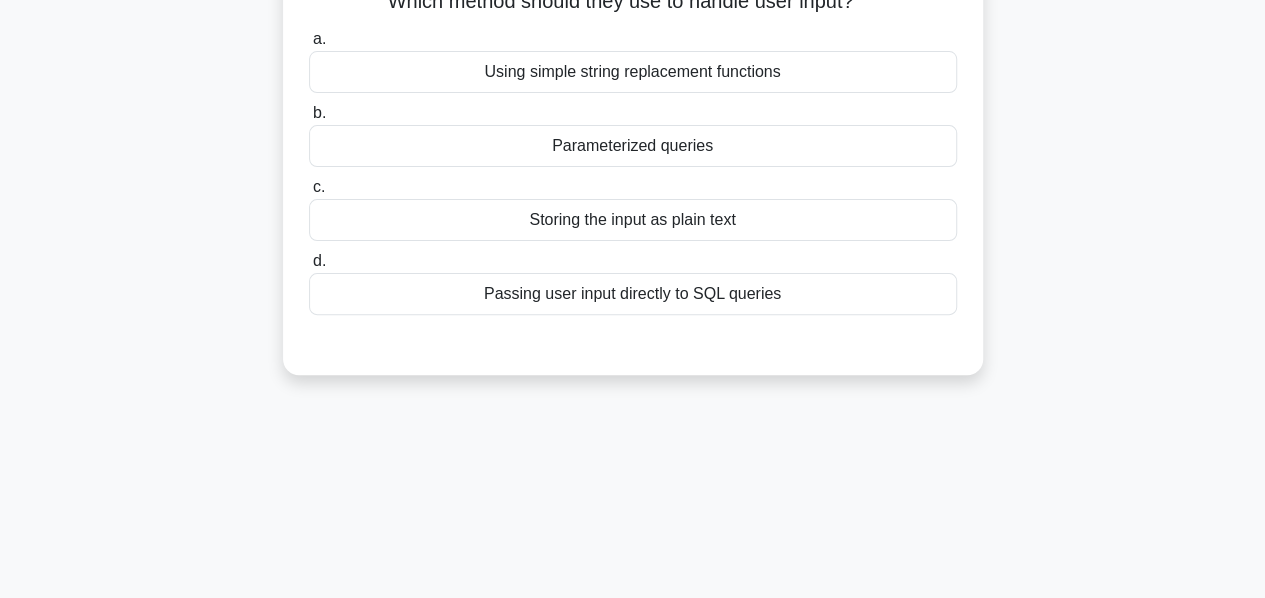 scroll, scrollTop: 0, scrollLeft: 0, axis: both 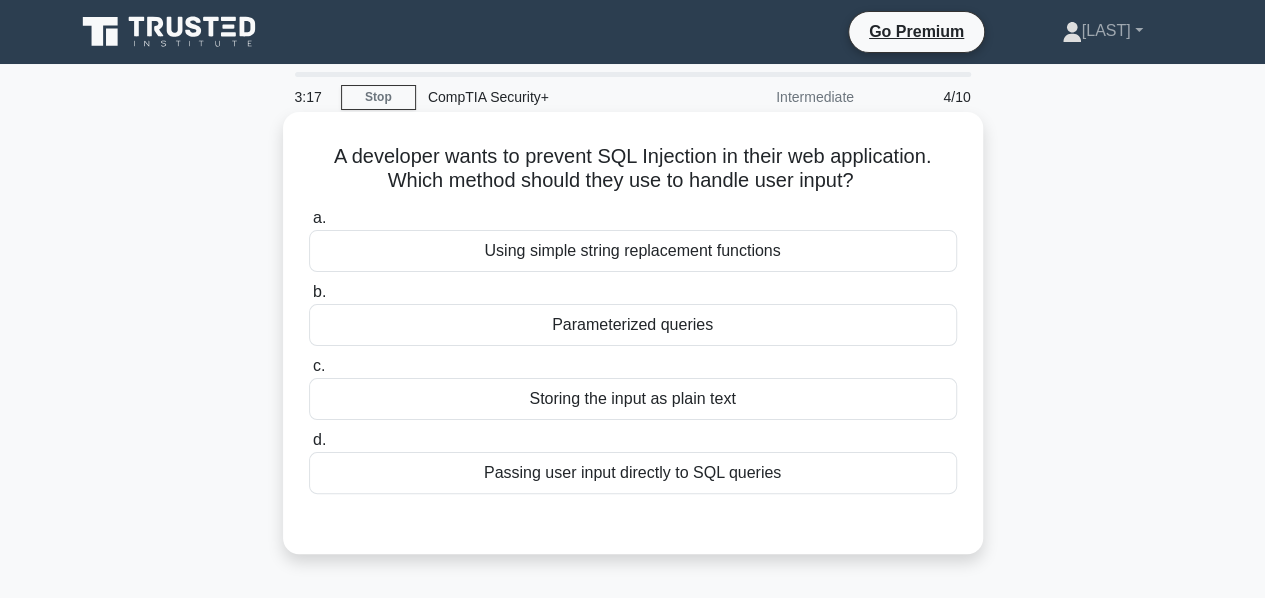 click on "Storing the input as plain text" at bounding box center [633, 399] 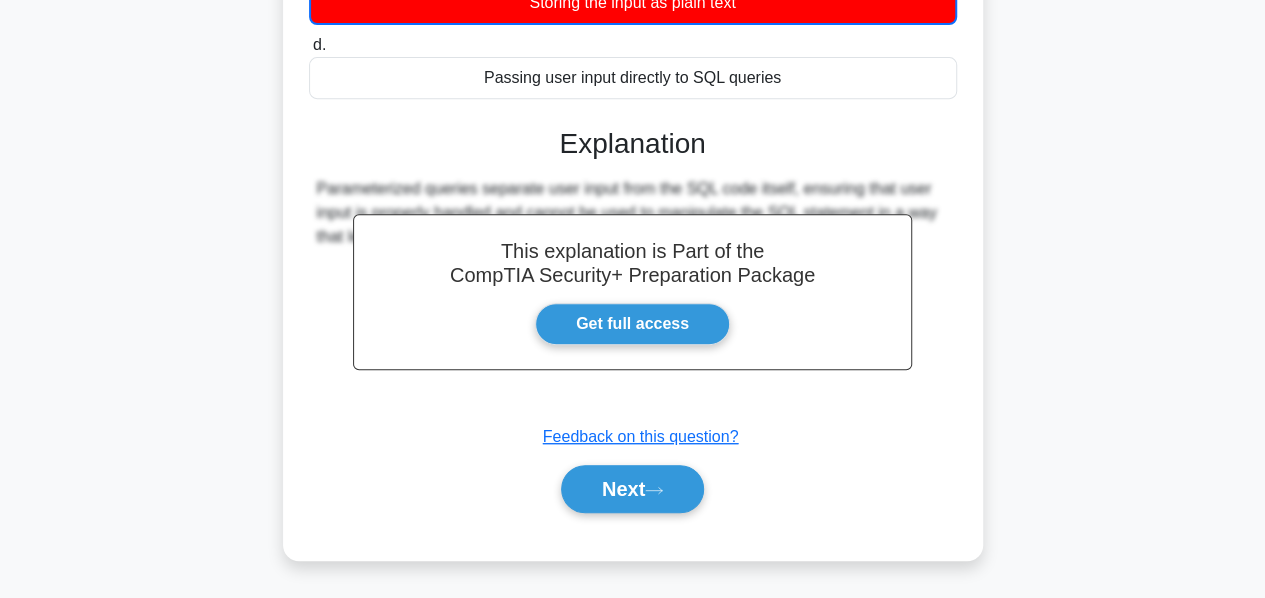 scroll, scrollTop: 477, scrollLeft: 0, axis: vertical 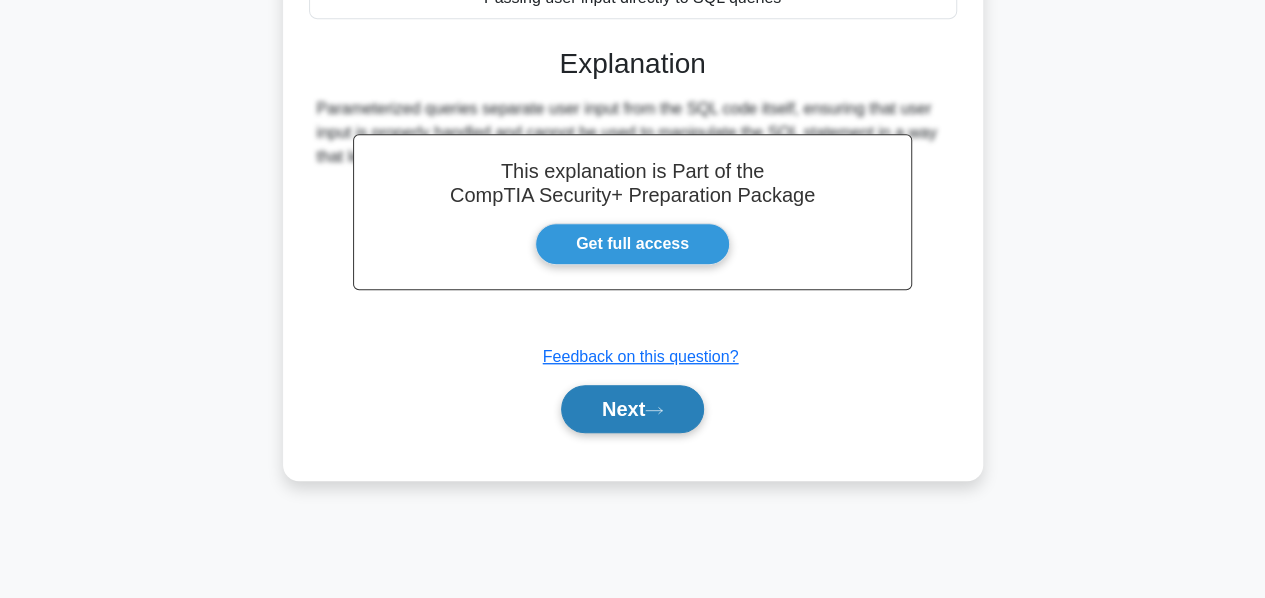 click on "Next" at bounding box center [632, 409] 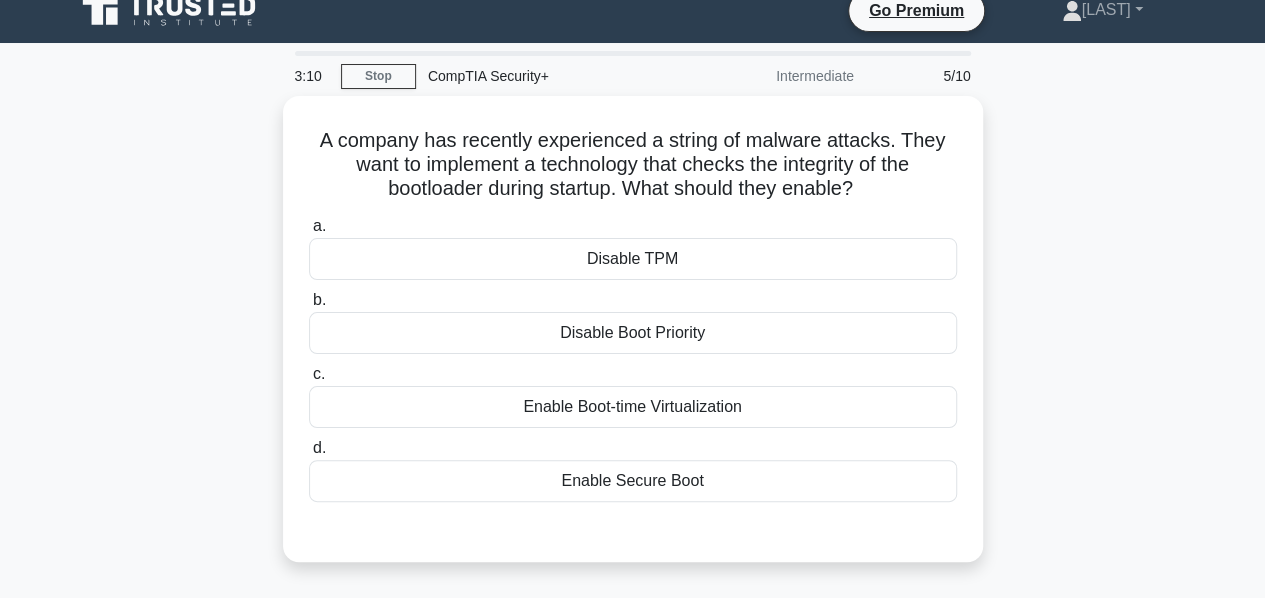 scroll, scrollTop: 20, scrollLeft: 0, axis: vertical 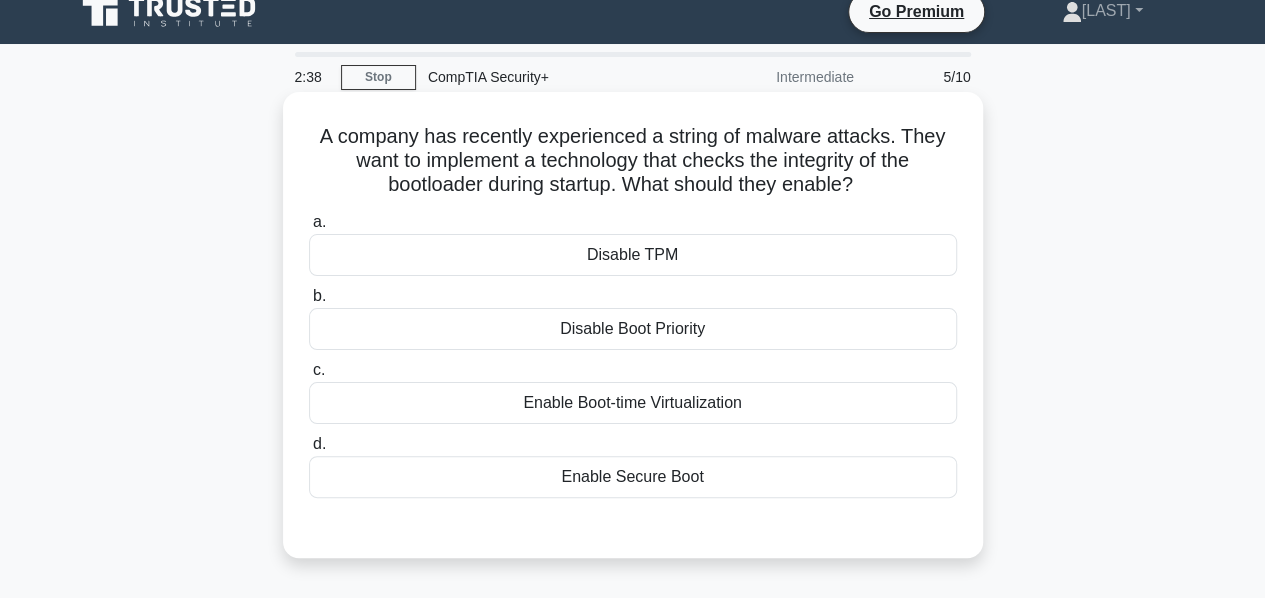 click on "Enable Secure Boot" at bounding box center (633, 477) 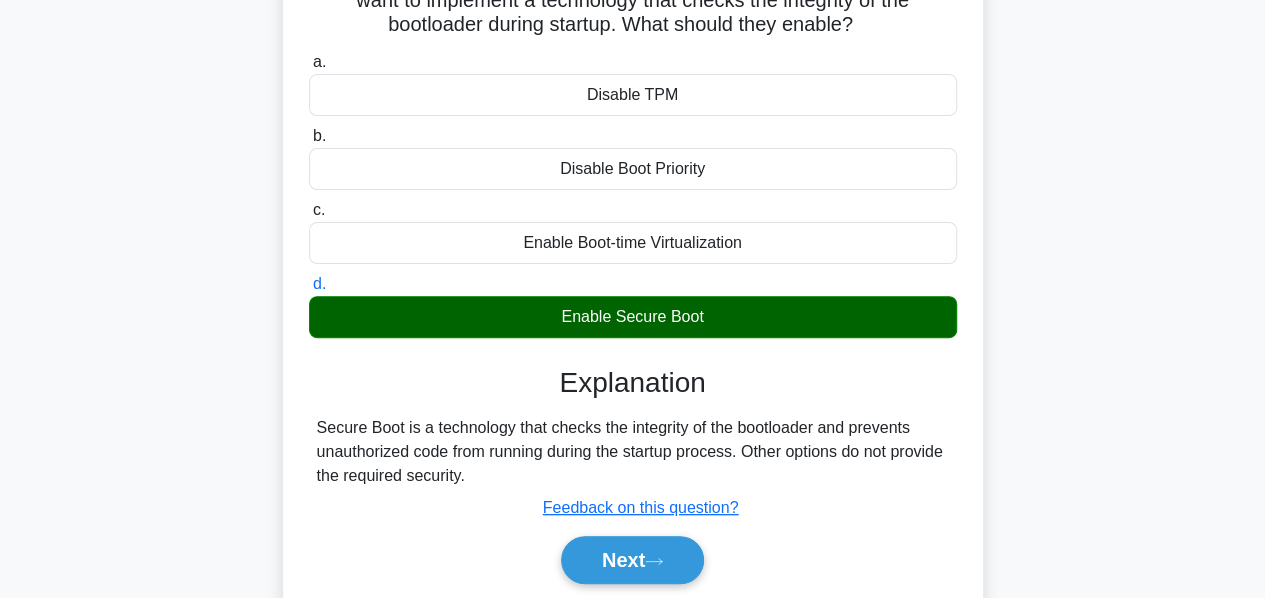 scroll, scrollTop: 181, scrollLeft: 0, axis: vertical 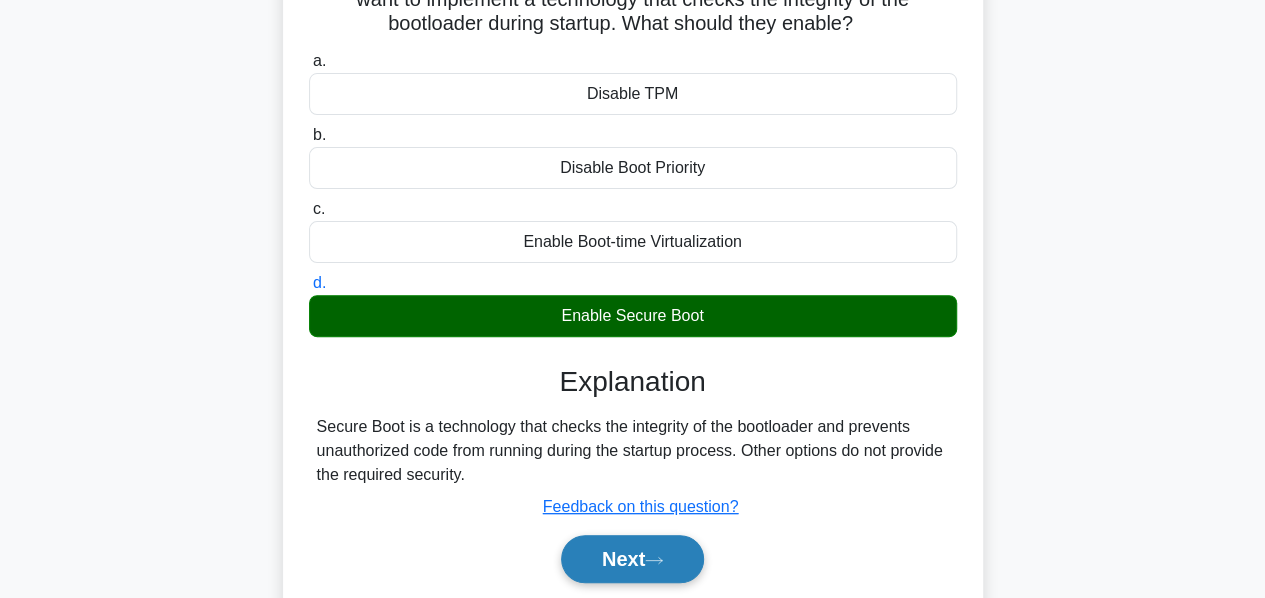 click on "Next" at bounding box center (632, 559) 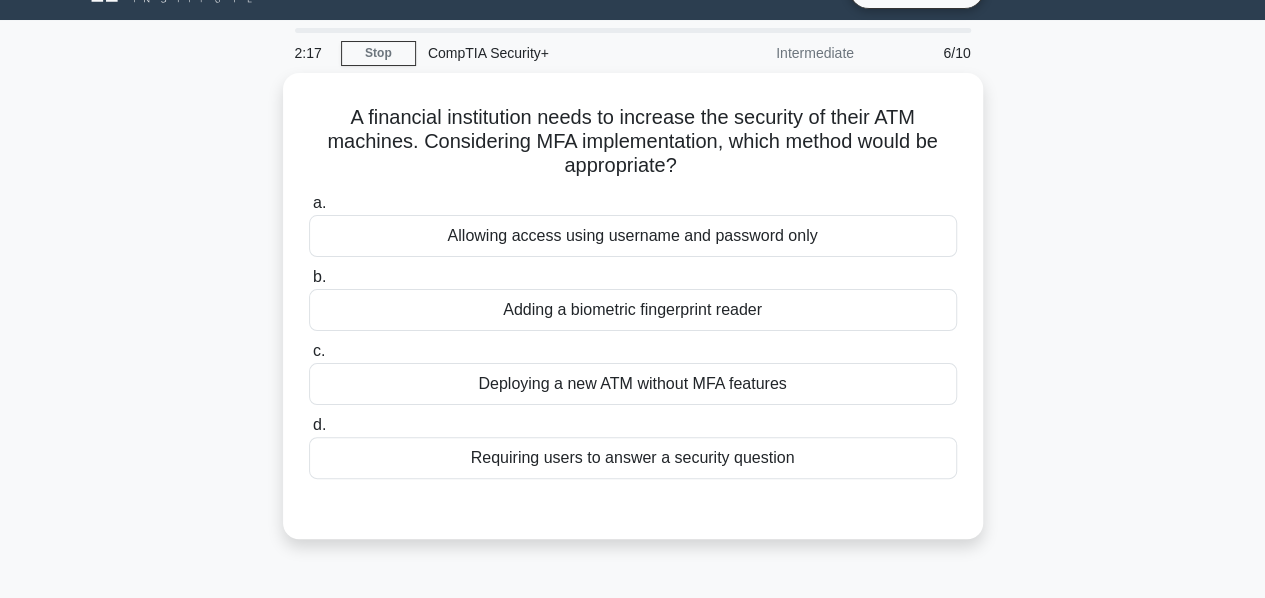 scroll, scrollTop: 43, scrollLeft: 0, axis: vertical 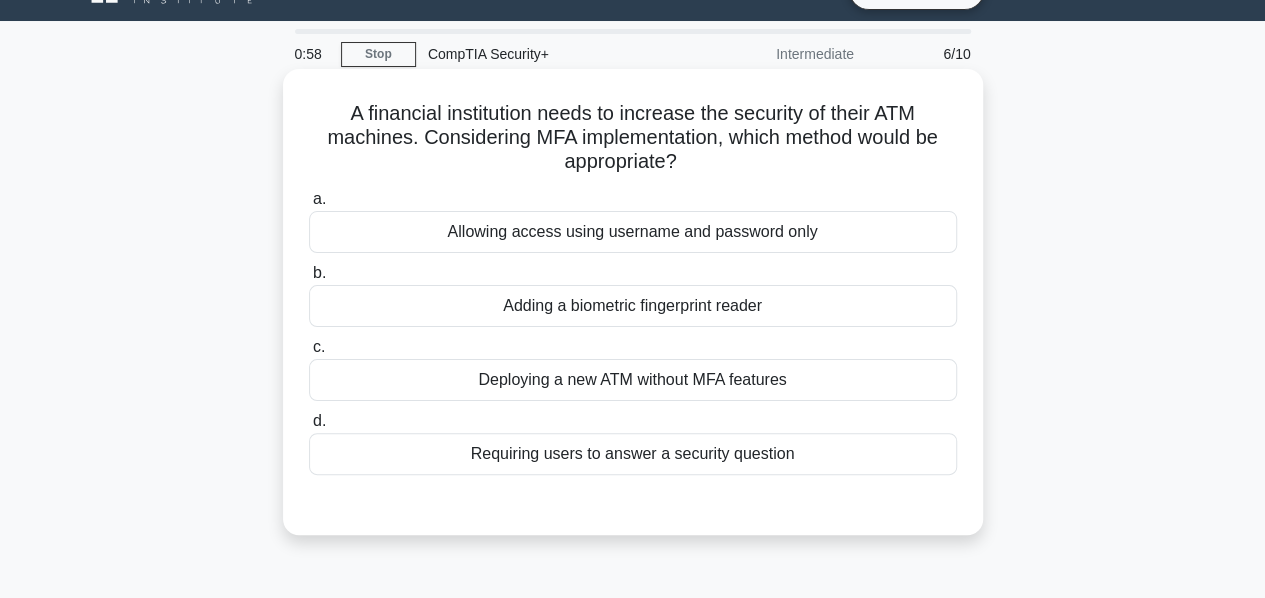click on "Adding a biometric fingerprint reader" at bounding box center (633, 306) 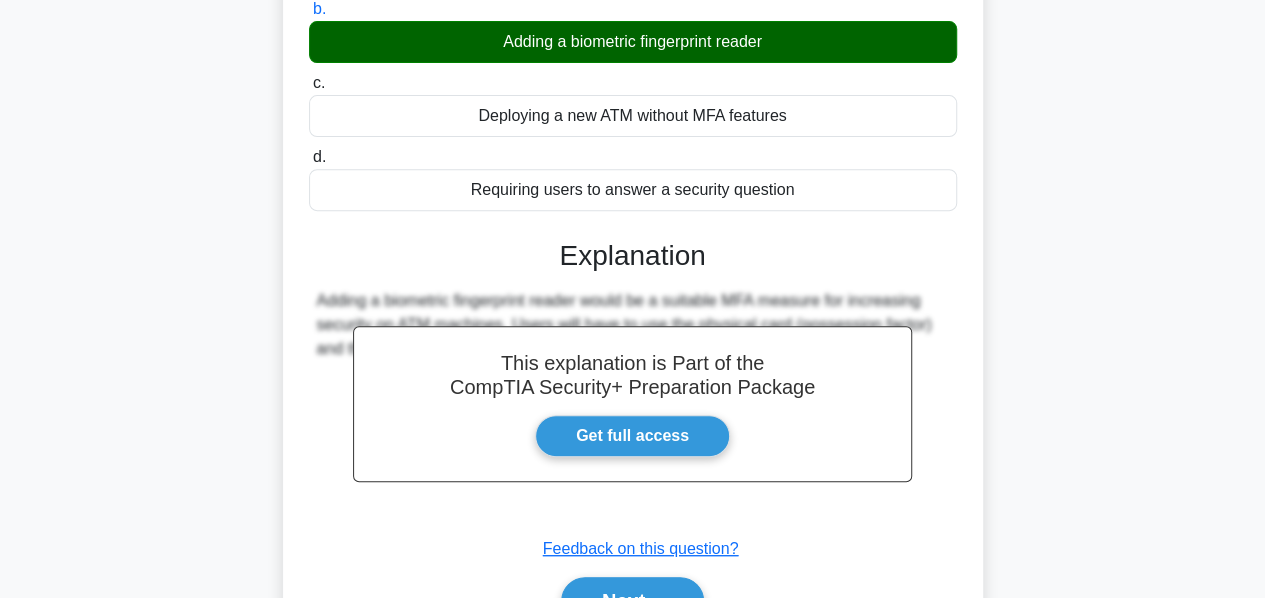 scroll, scrollTop: 482, scrollLeft: 0, axis: vertical 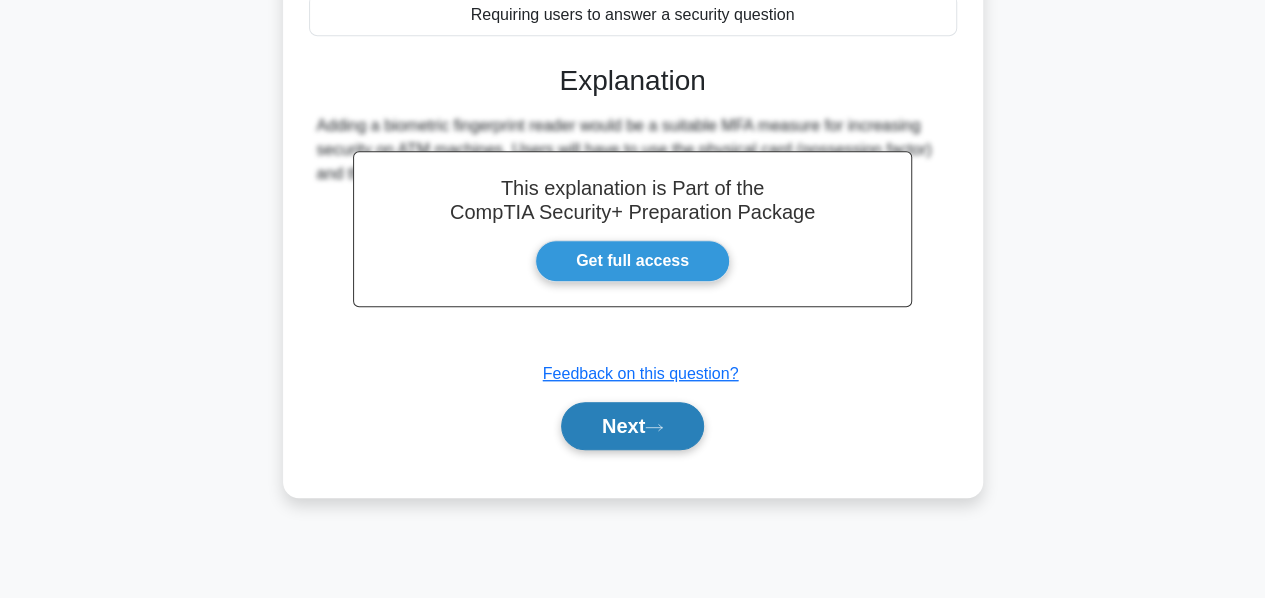 click on "Next" at bounding box center [632, 426] 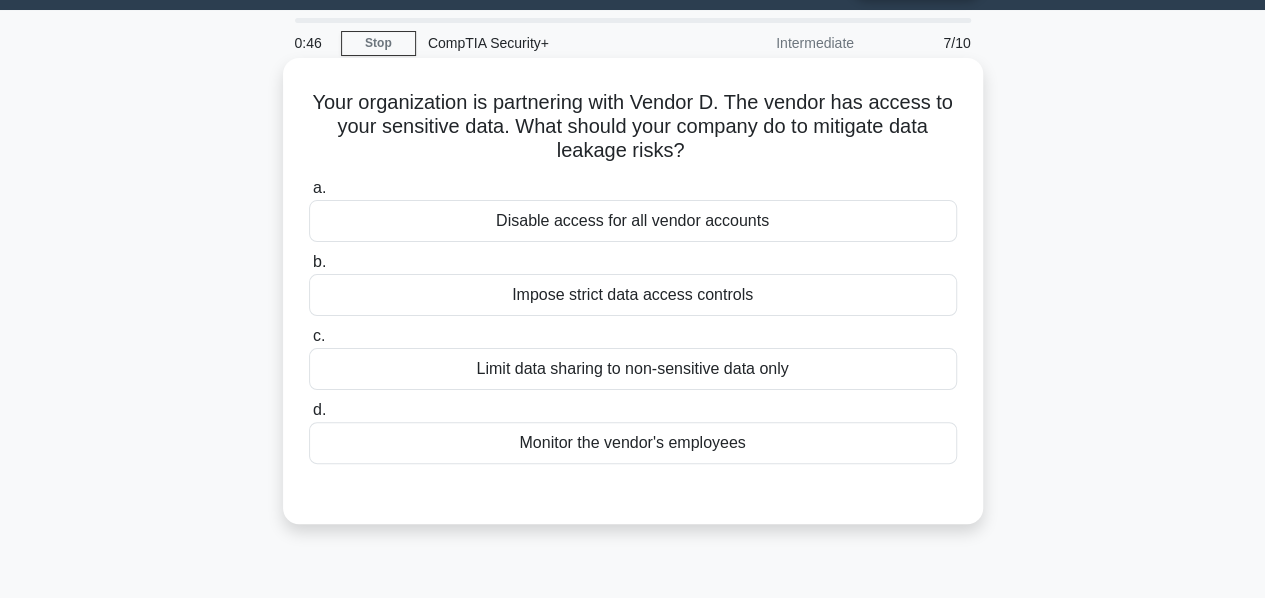 scroll, scrollTop: 58, scrollLeft: 0, axis: vertical 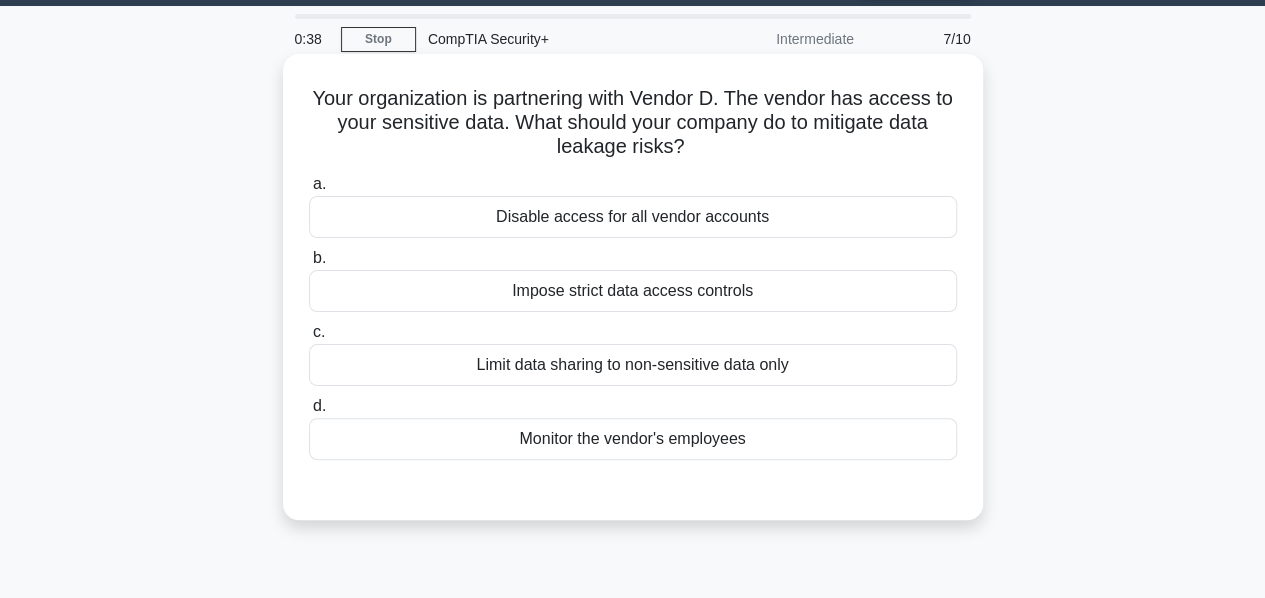 click on "Limit data sharing to non-sensitive data only" at bounding box center (633, 365) 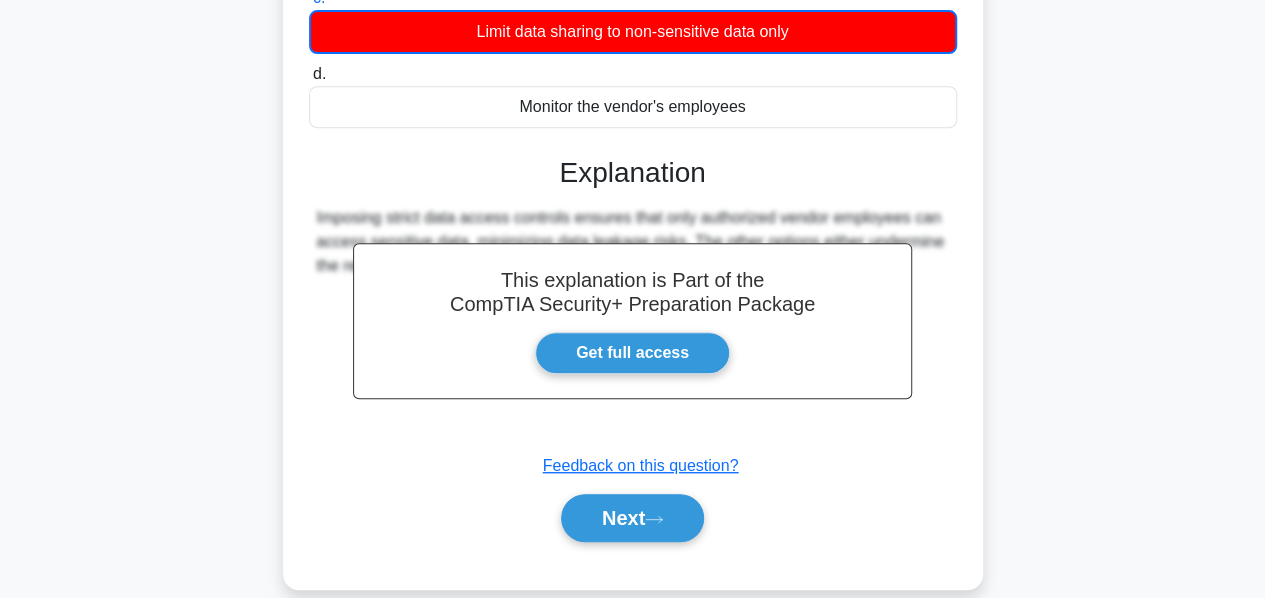 scroll, scrollTop: 394, scrollLeft: 0, axis: vertical 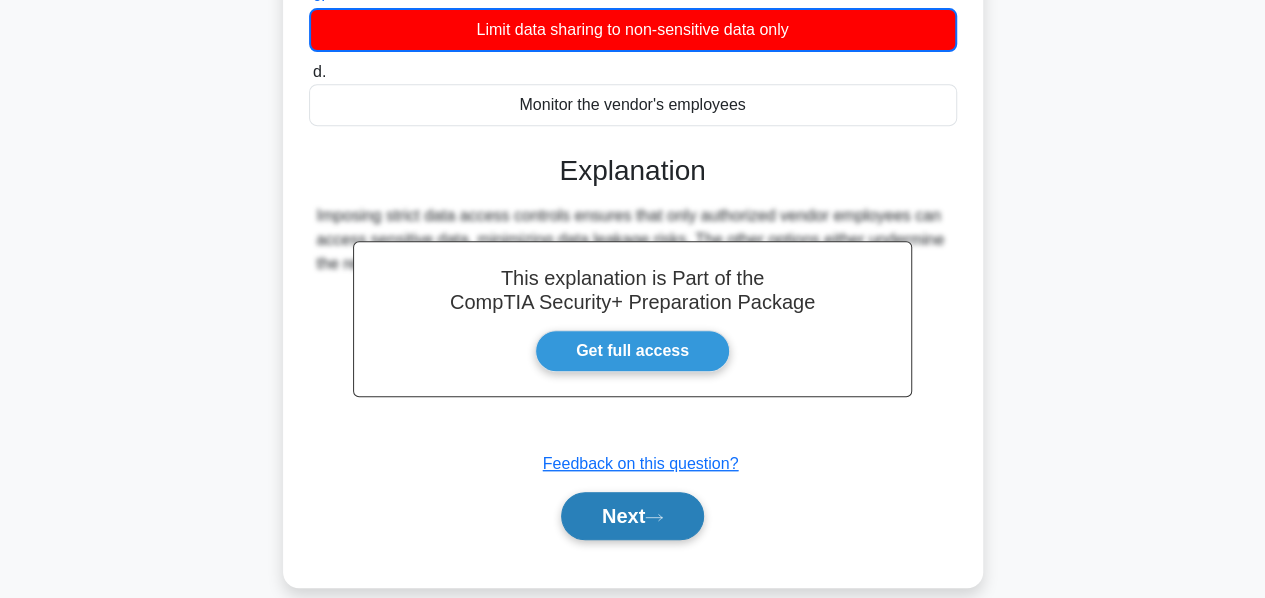 click on "Next" at bounding box center [632, 516] 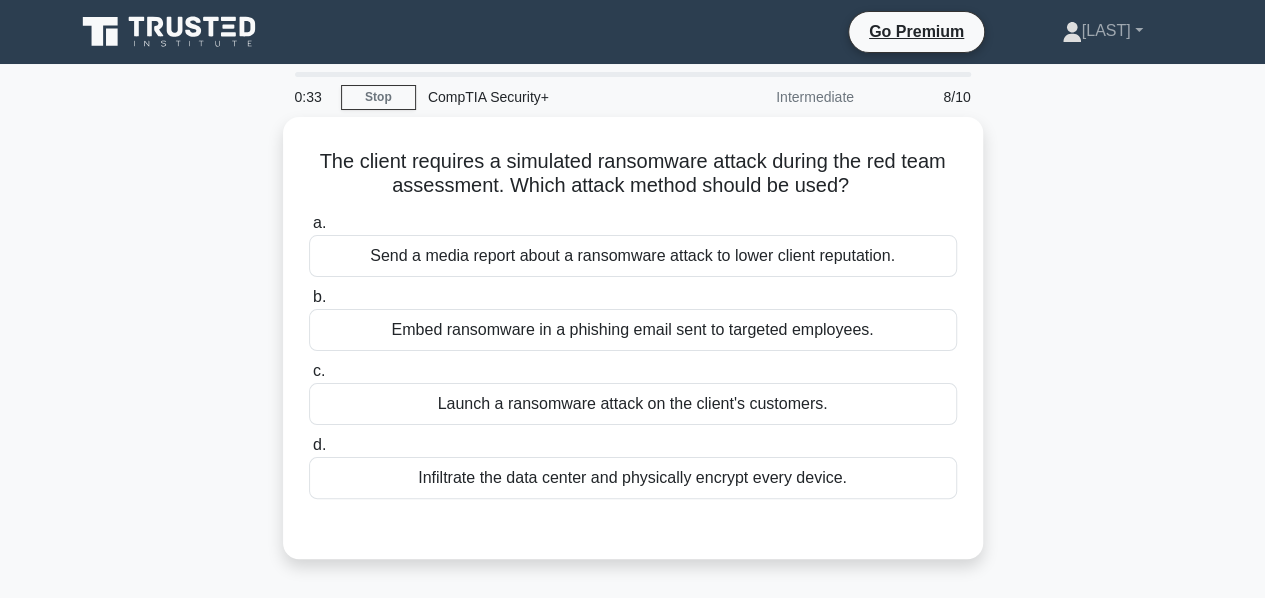 scroll, scrollTop: 1, scrollLeft: 0, axis: vertical 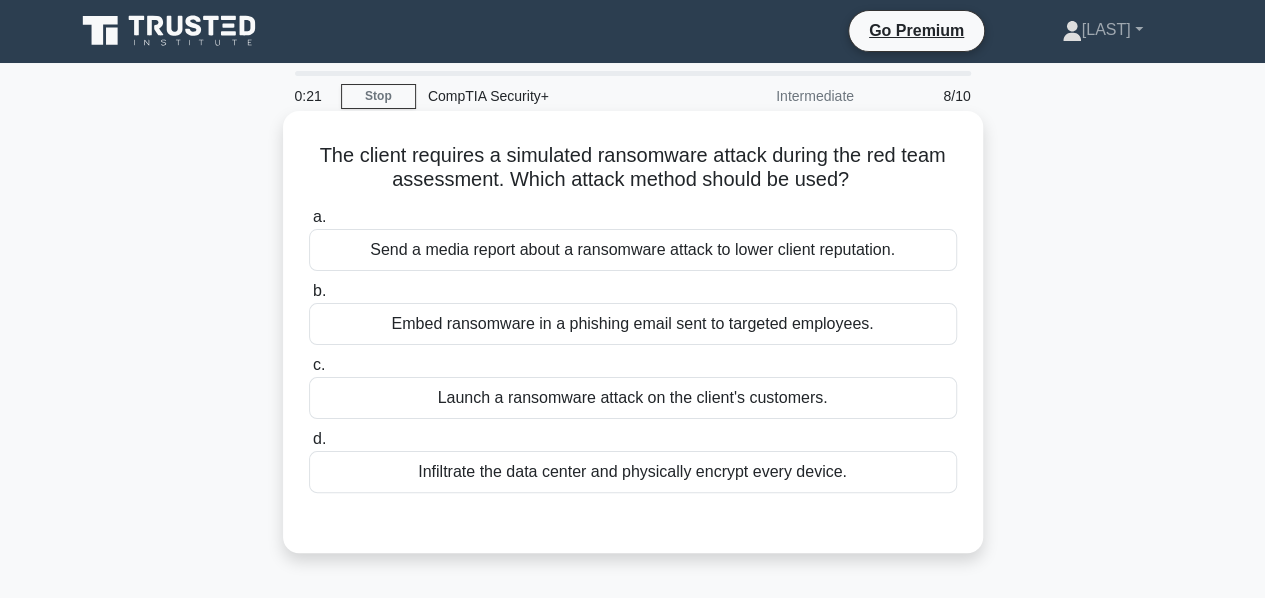 click on "Launch a ransomware attack on the client's customers." at bounding box center (633, 398) 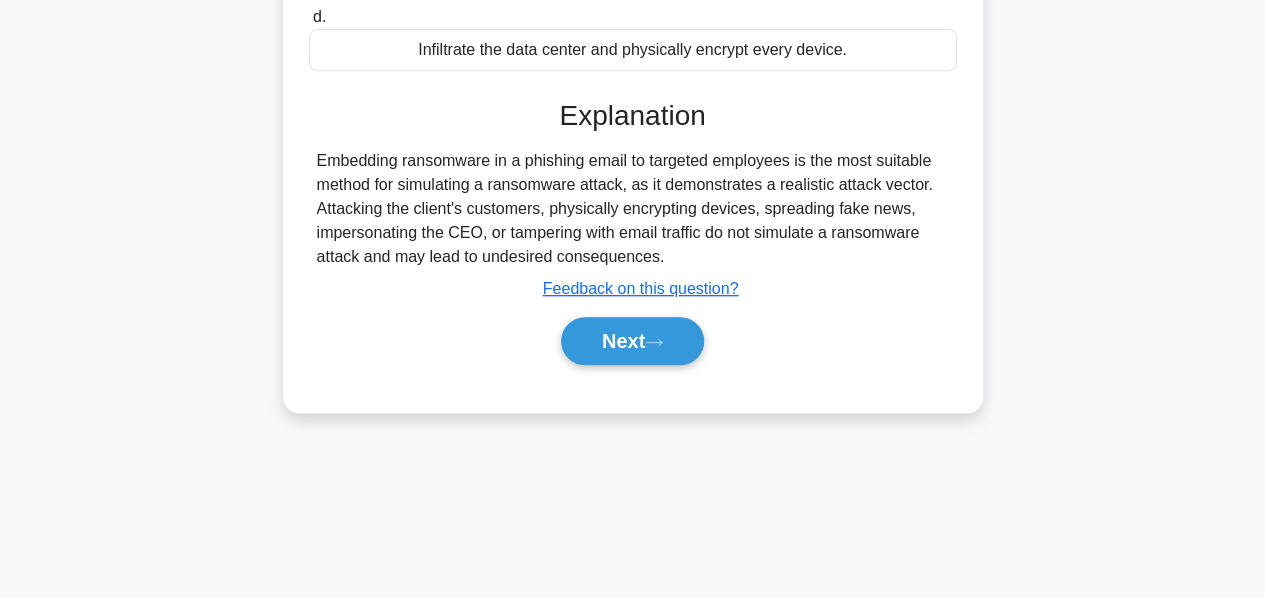 scroll, scrollTop: 427, scrollLeft: 0, axis: vertical 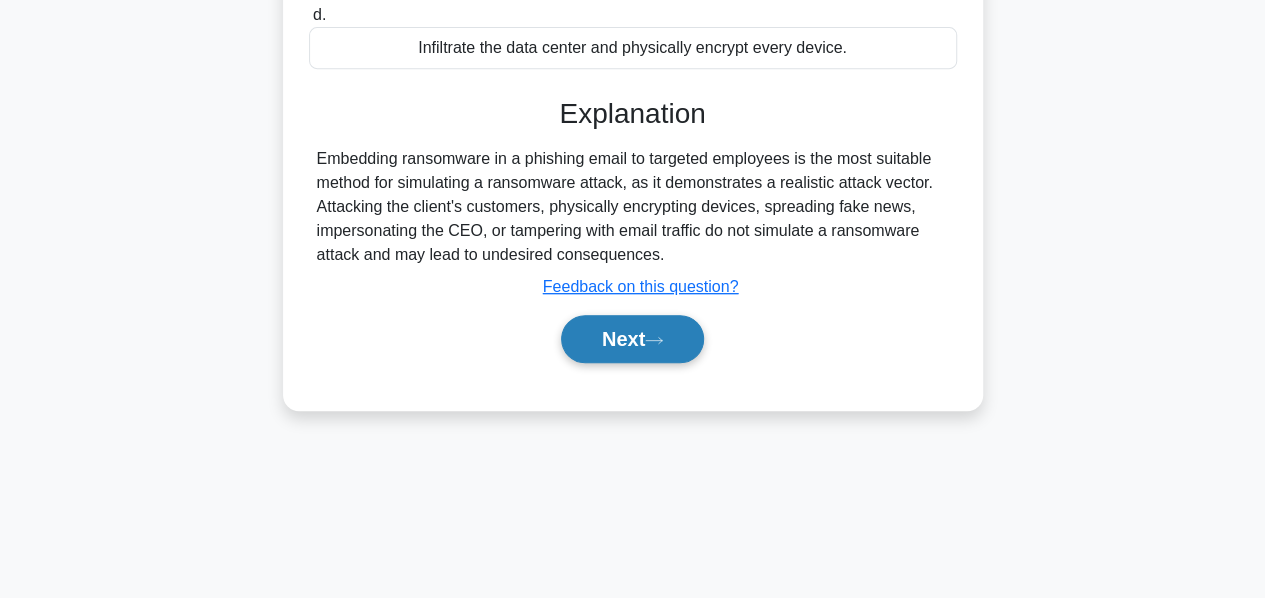 click on "Next" at bounding box center (632, 339) 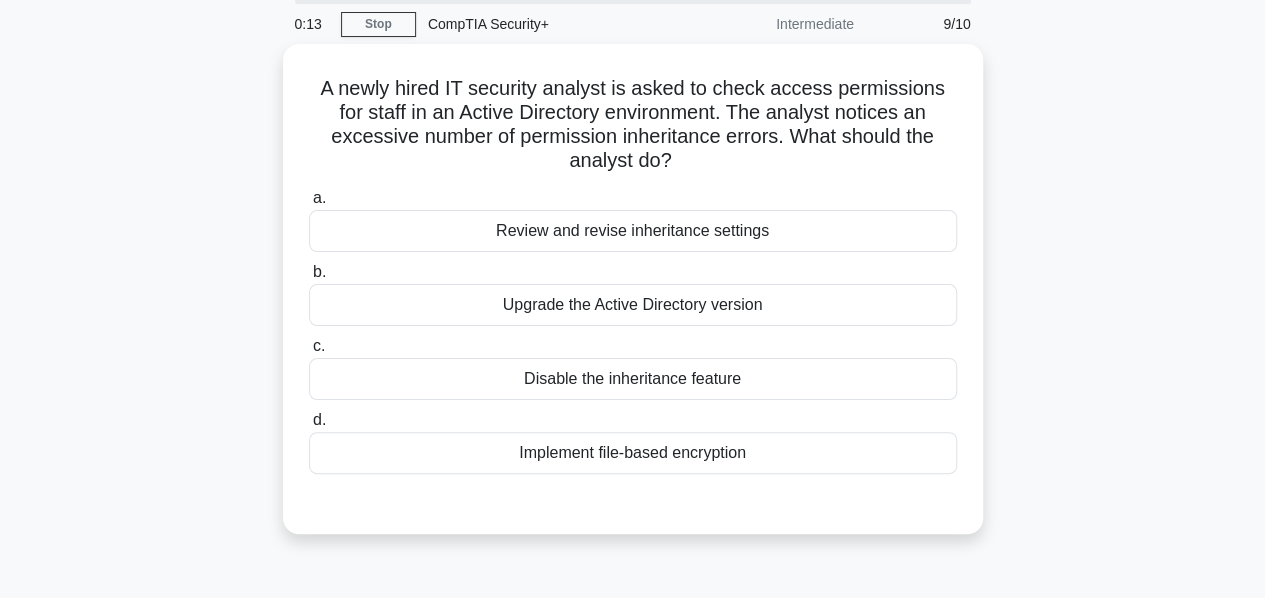 scroll, scrollTop: 0, scrollLeft: 0, axis: both 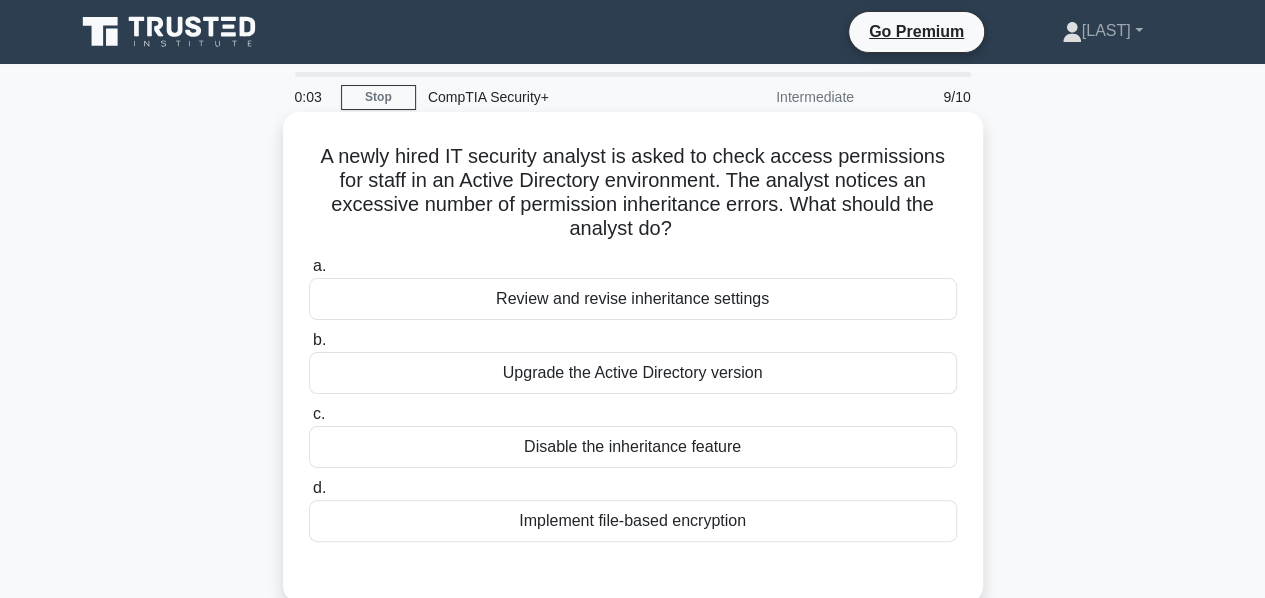 click on "Review and revise inheritance settings" at bounding box center [633, 299] 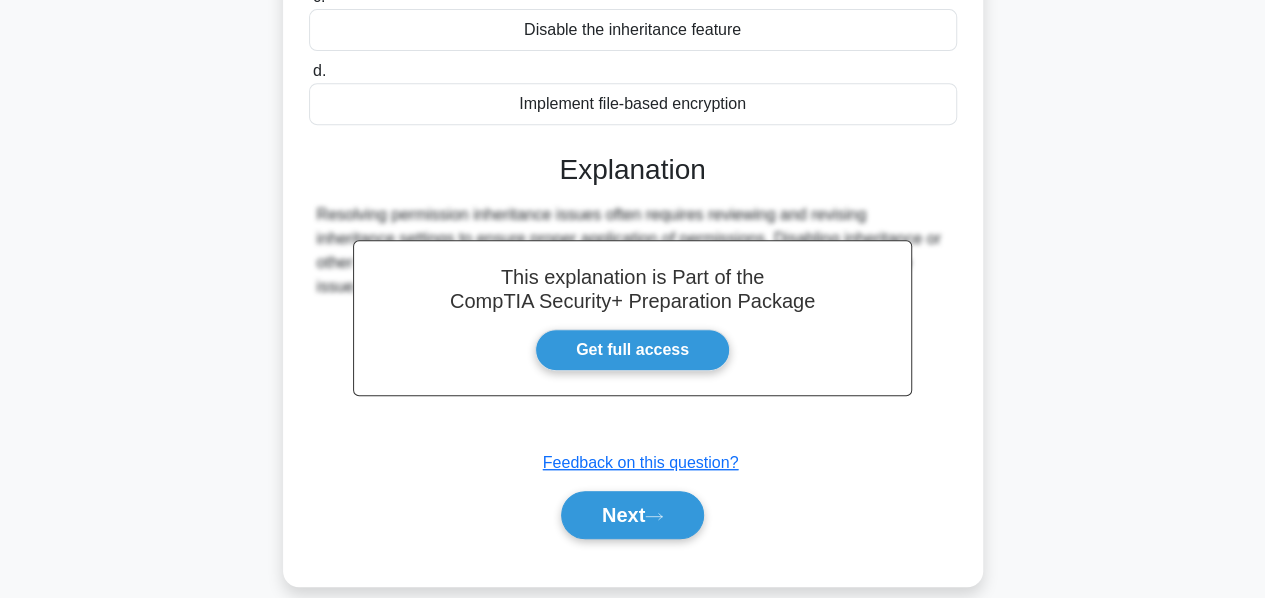 scroll, scrollTop: 418, scrollLeft: 0, axis: vertical 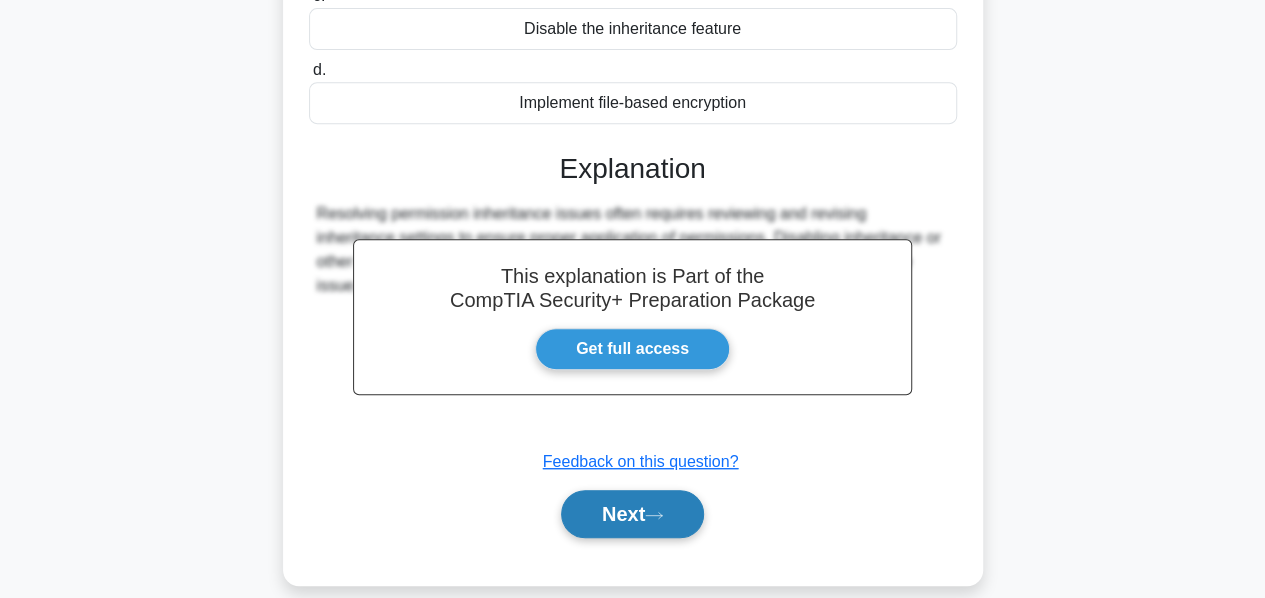 click on "Next" at bounding box center (632, 514) 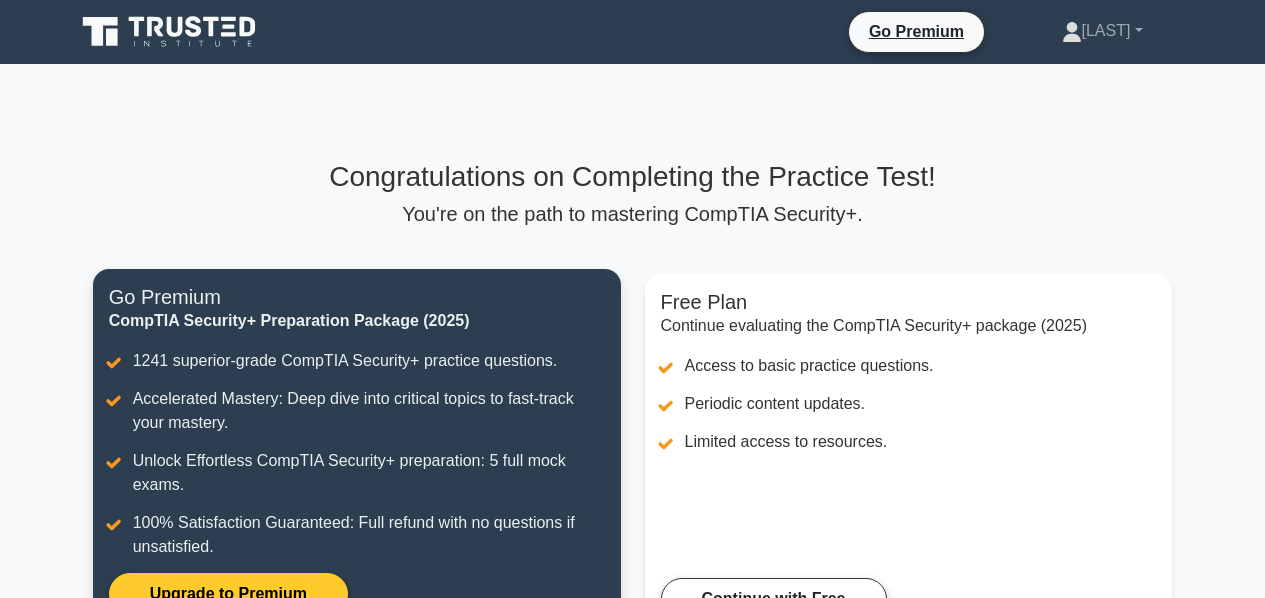 scroll, scrollTop: 0, scrollLeft: 0, axis: both 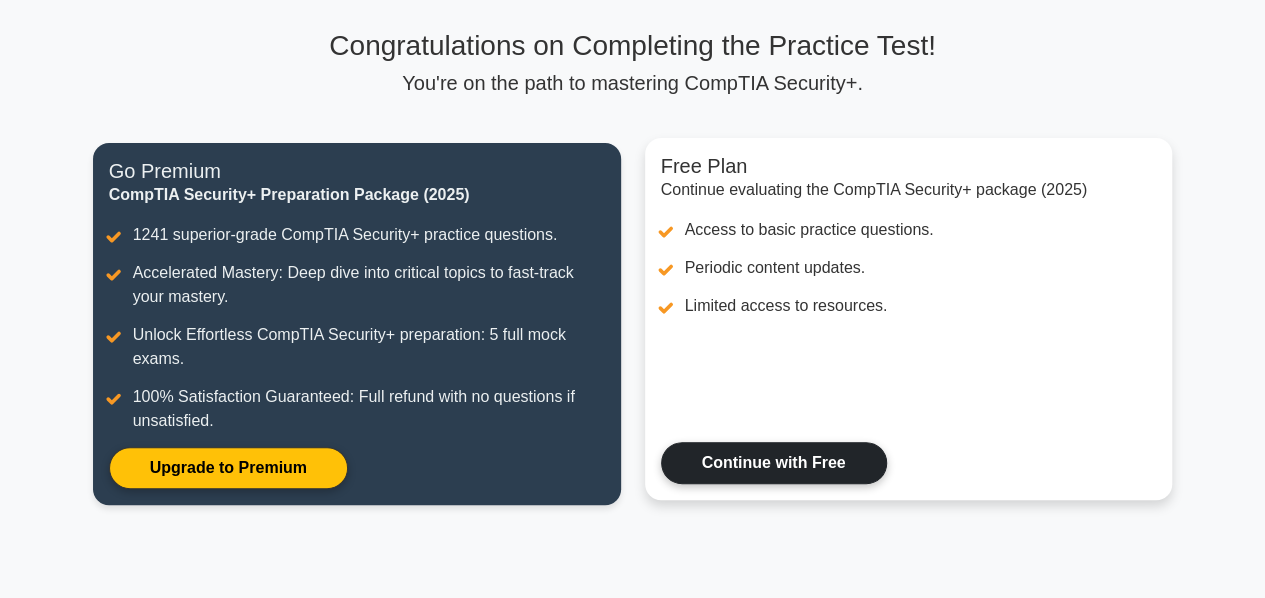 click on "Continue with Free" at bounding box center [774, 463] 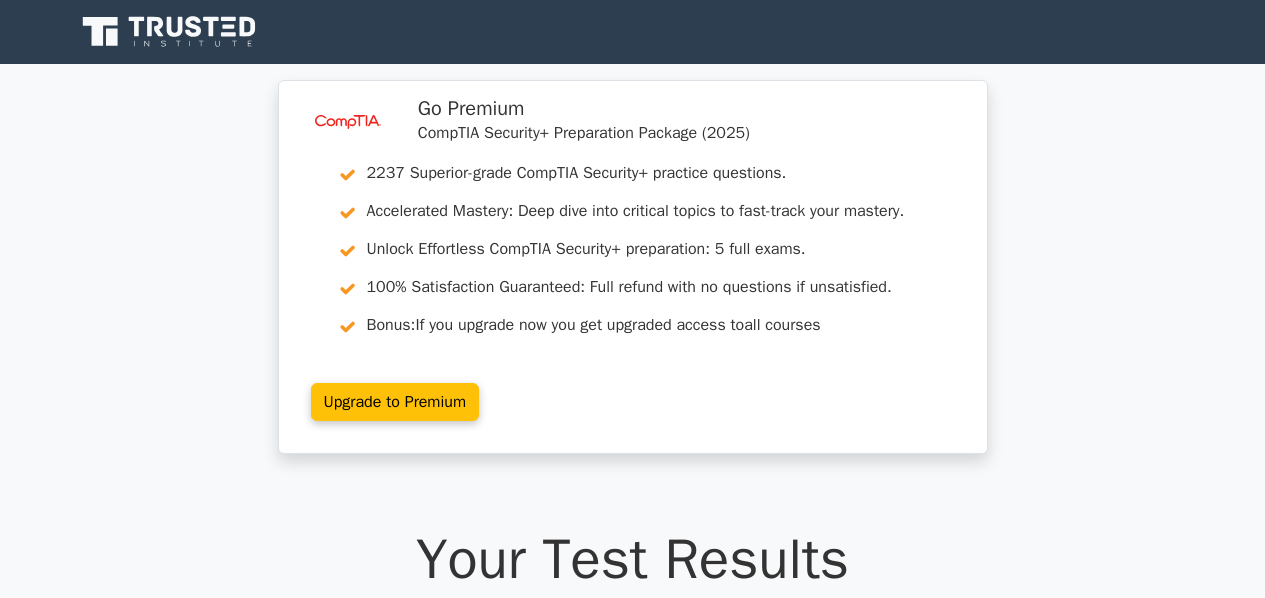 scroll, scrollTop: 0, scrollLeft: 0, axis: both 